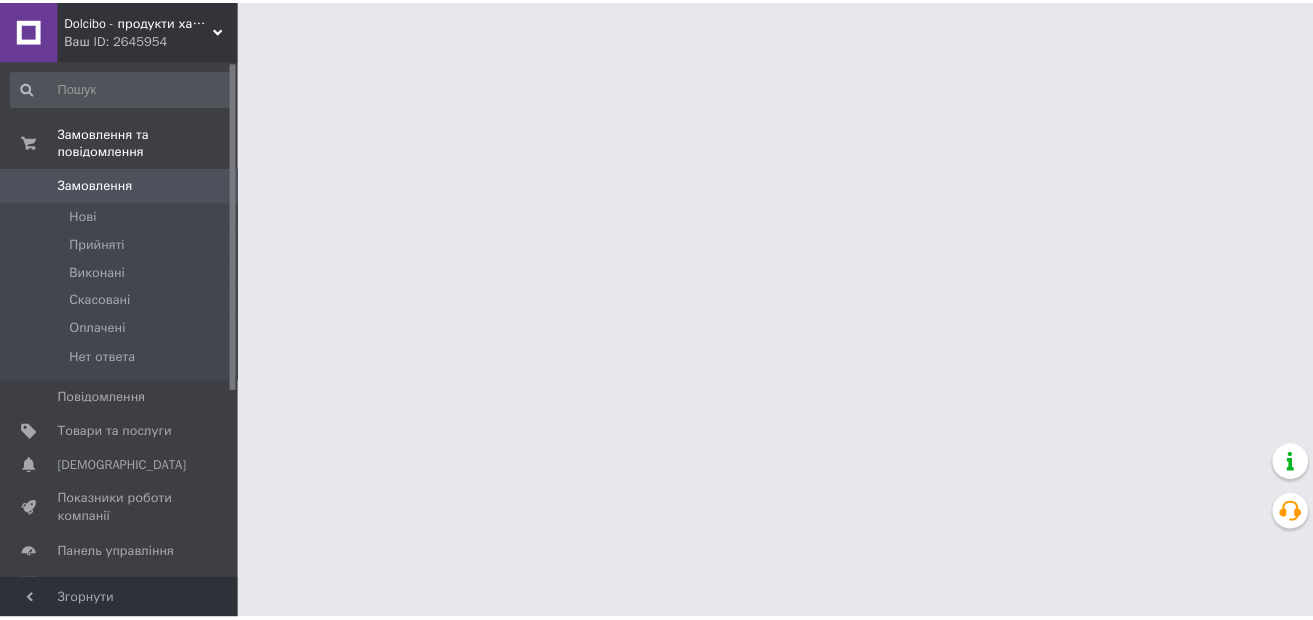 scroll, scrollTop: 0, scrollLeft: 0, axis: both 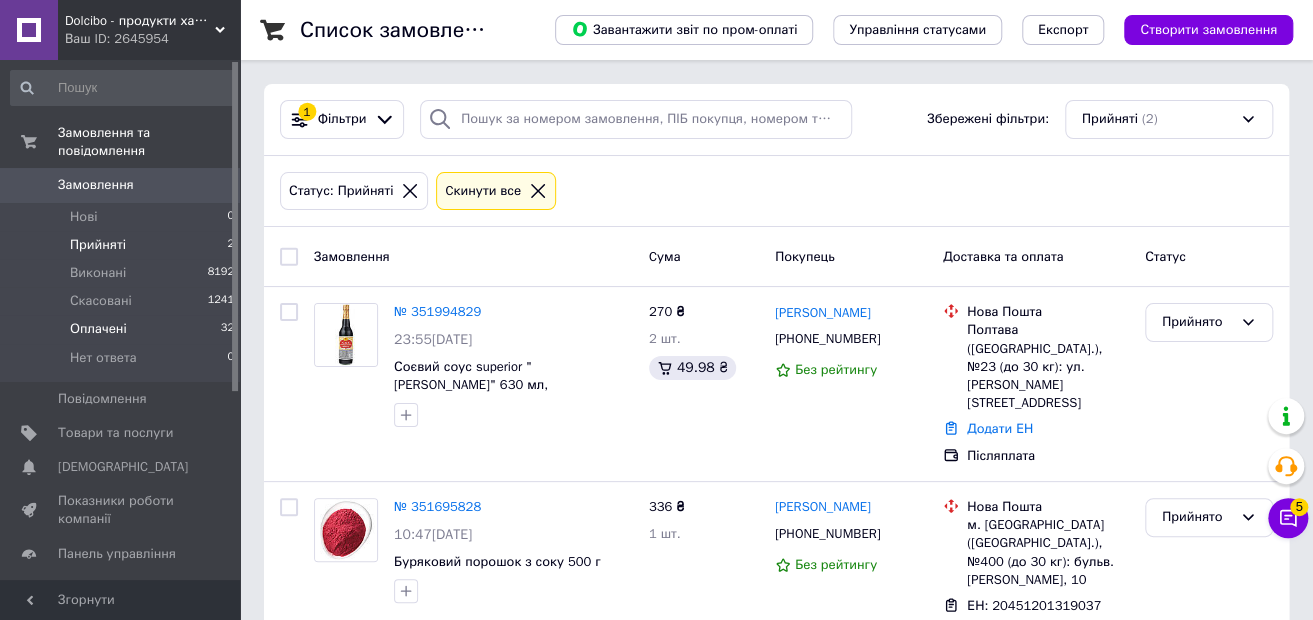 click on "Оплачені 32" at bounding box center (123, 329) 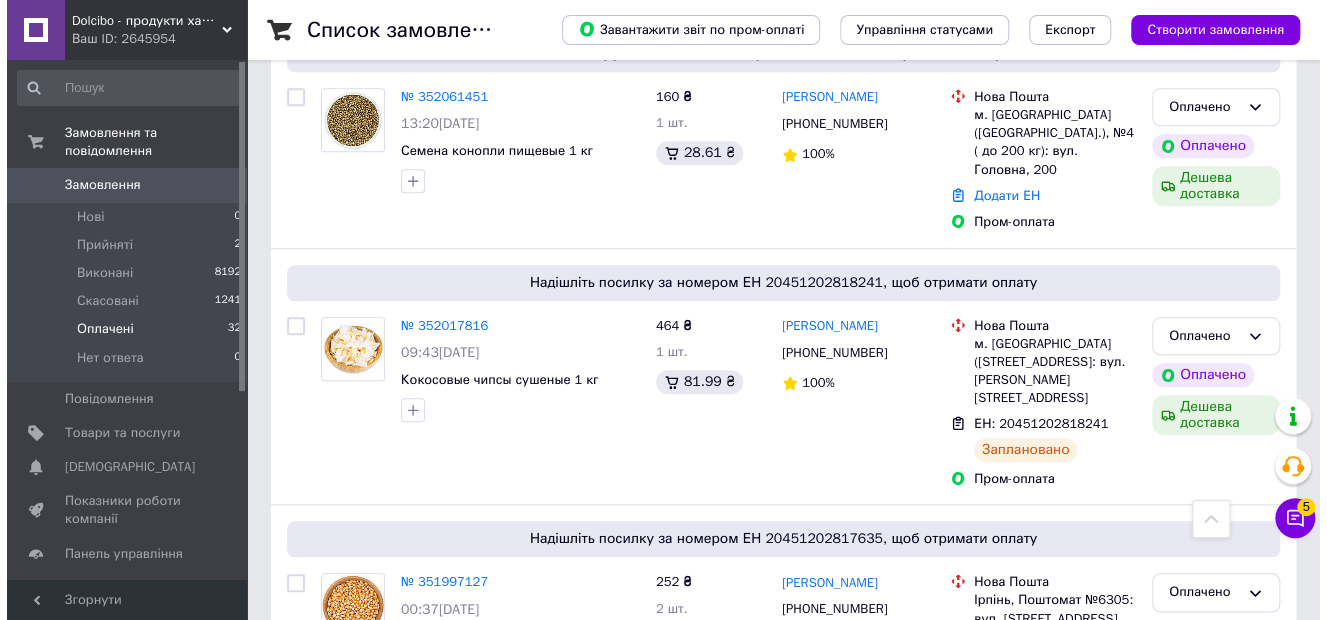 scroll, scrollTop: 600, scrollLeft: 0, axis: vertical 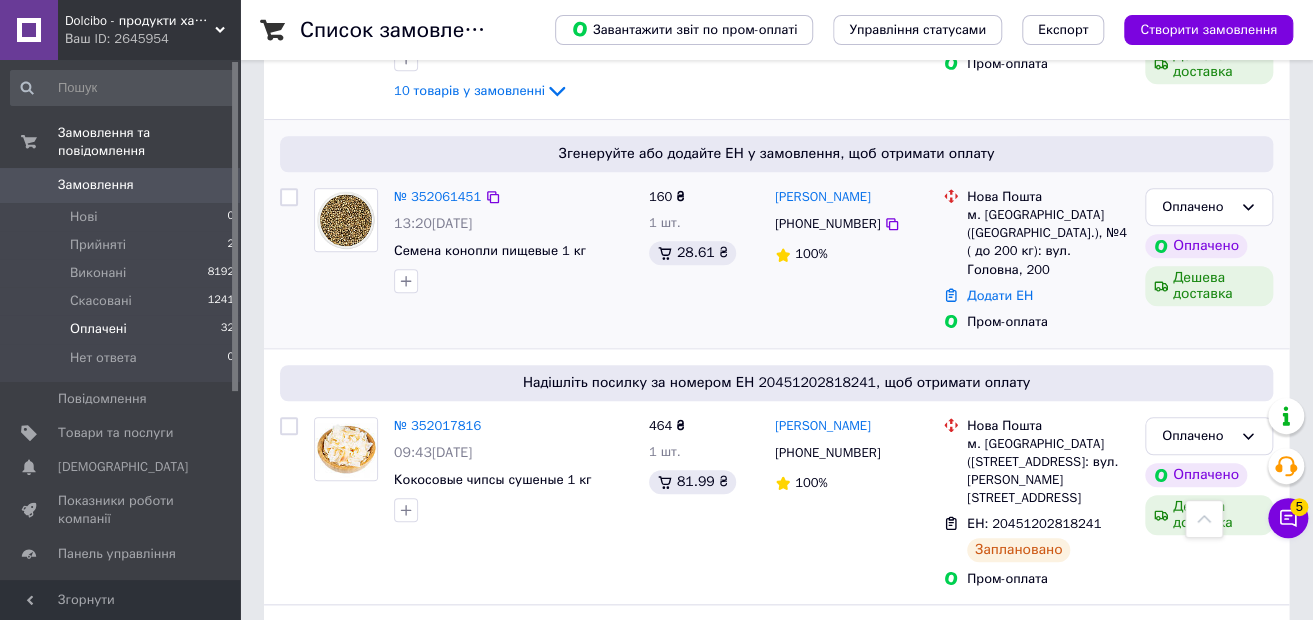 click on "[PHONE_NUMBER]" at bounding box center (827, 223) 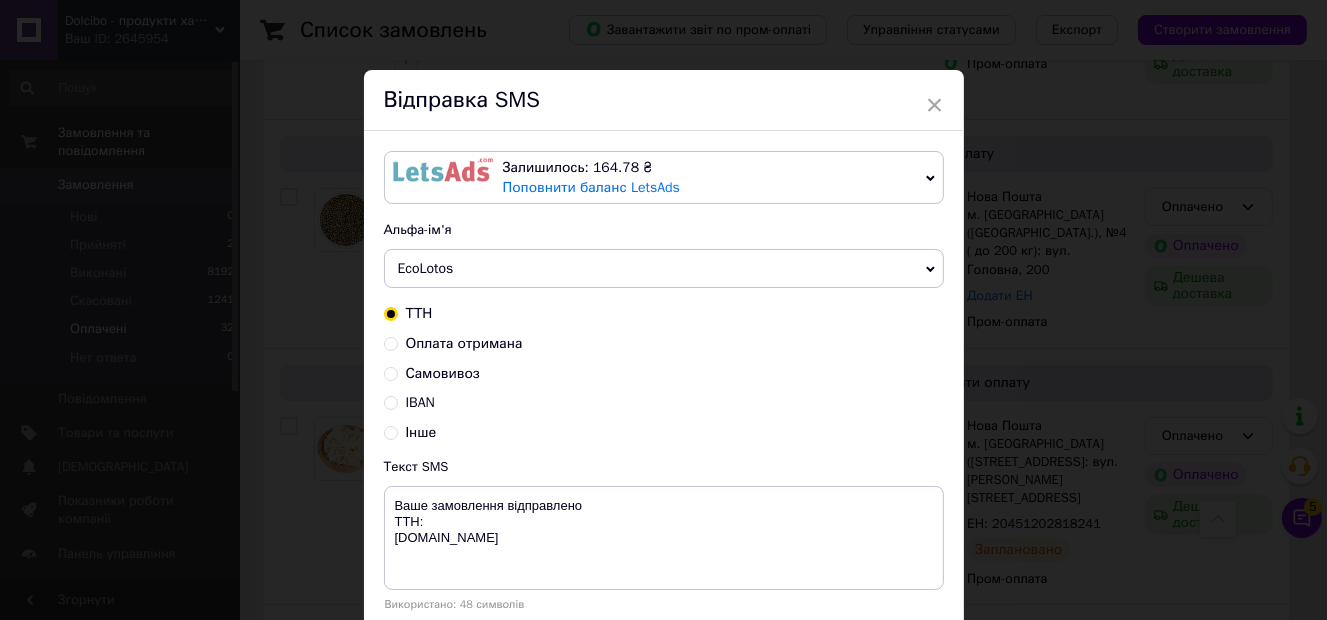 drag, startPoint x: 473, startPoint y: 343, endPoint x: 482, endPoint y: 337, distance: 10.816654 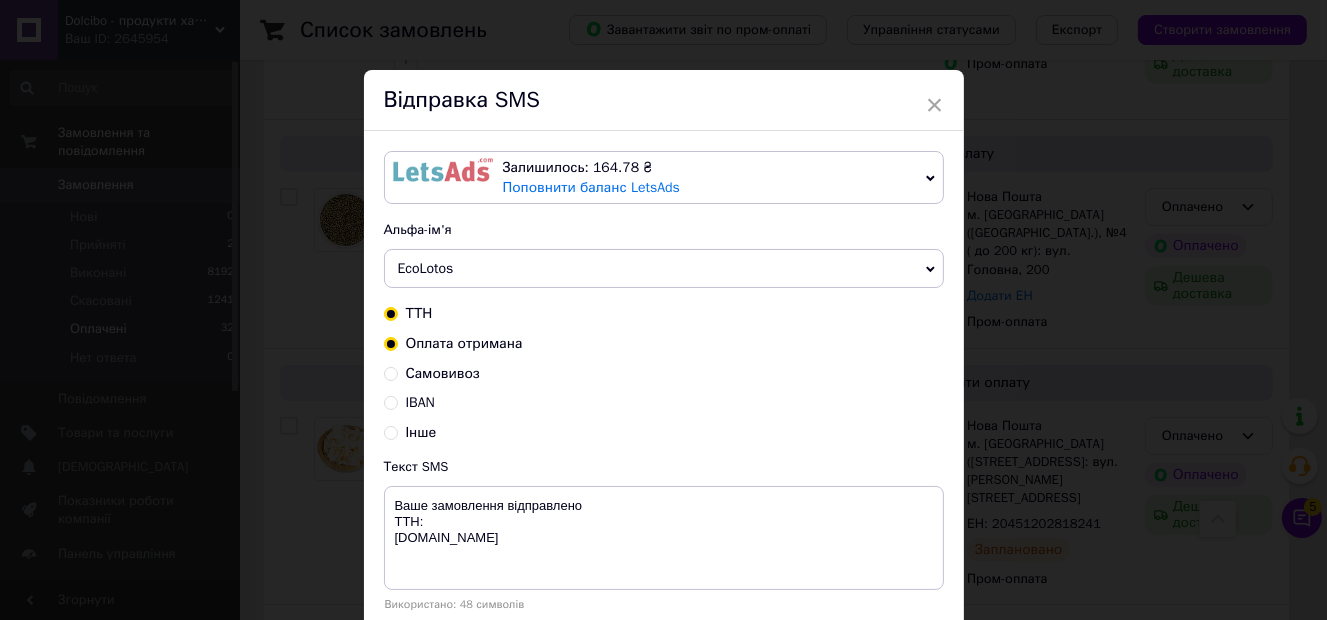 radio on "true" 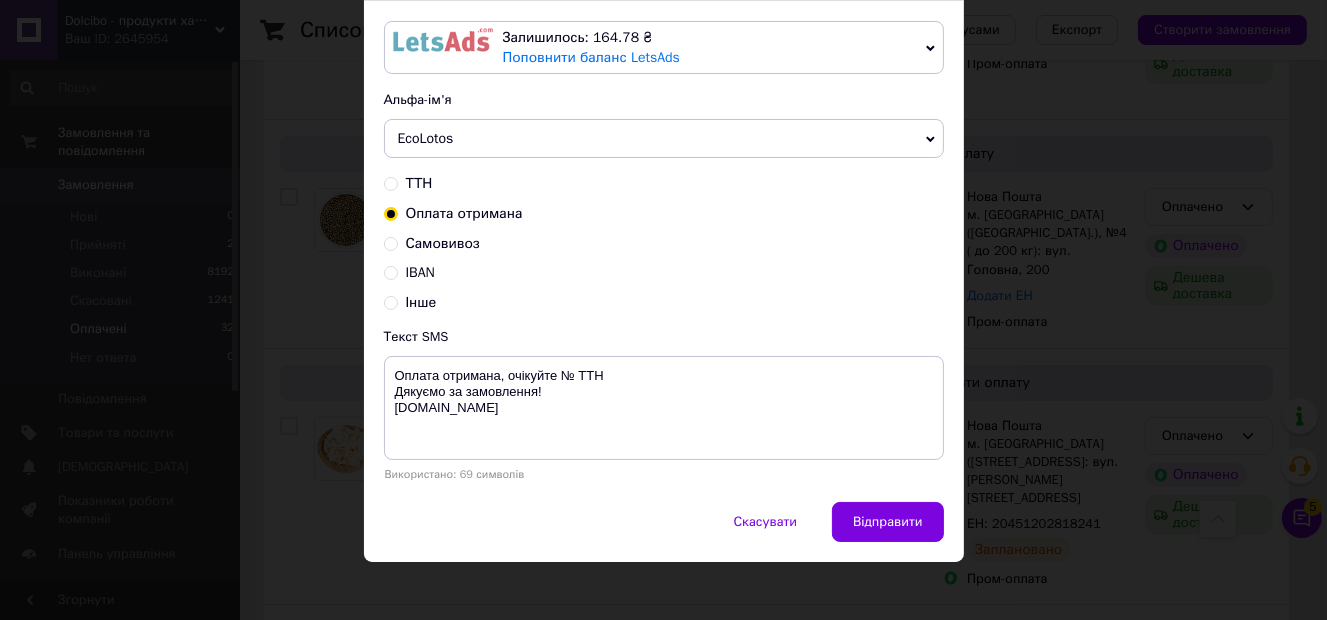 scroll, scrollTop: 137, scrollLeft: 0, axis: vertical 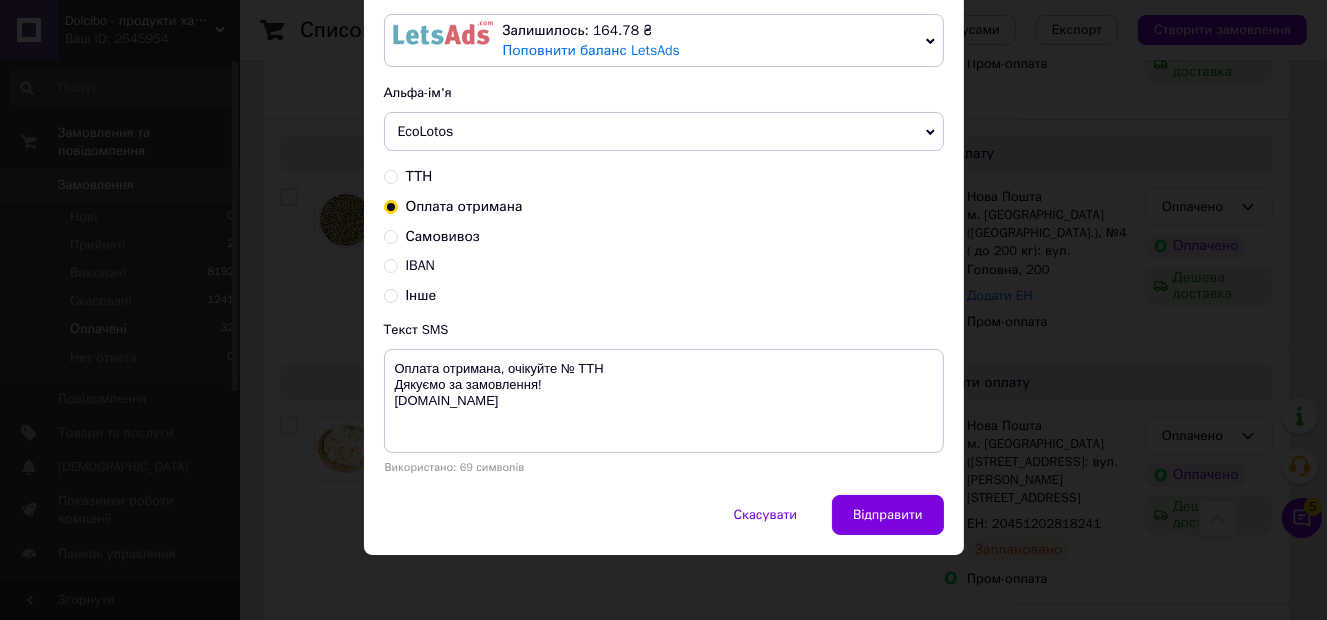 click on "EcoLotos" at bounding box center (664, 132) 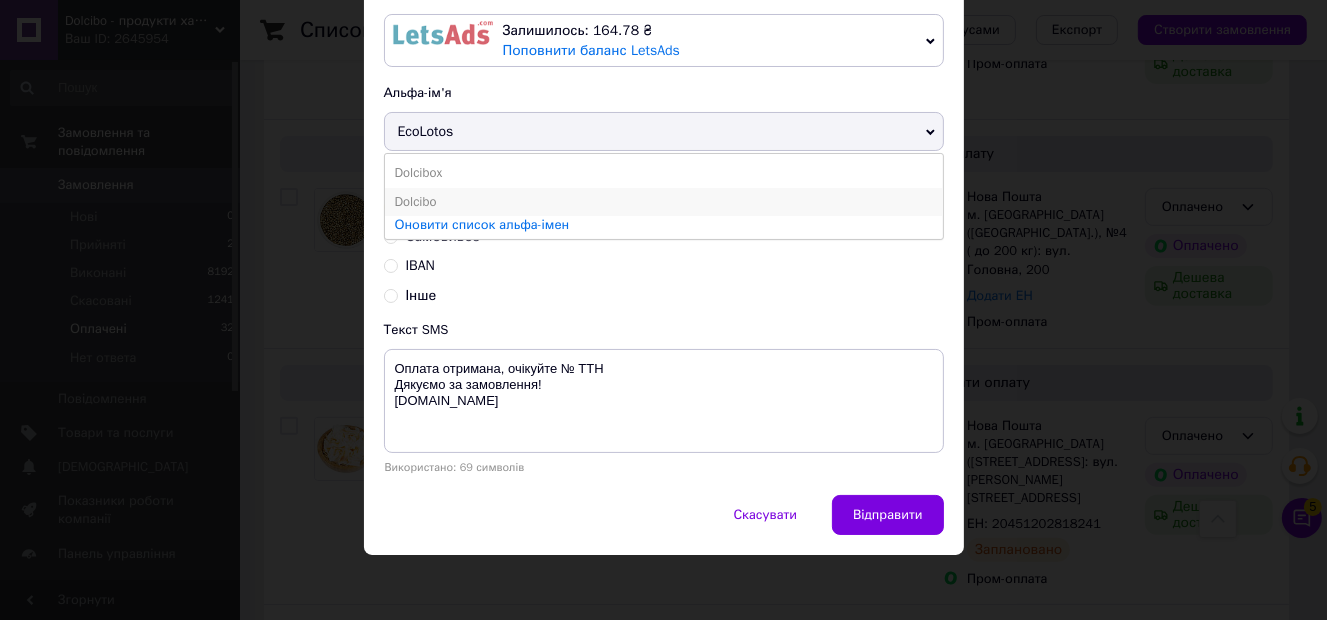click on "Dolcibo" at bounding box center (664, 202) 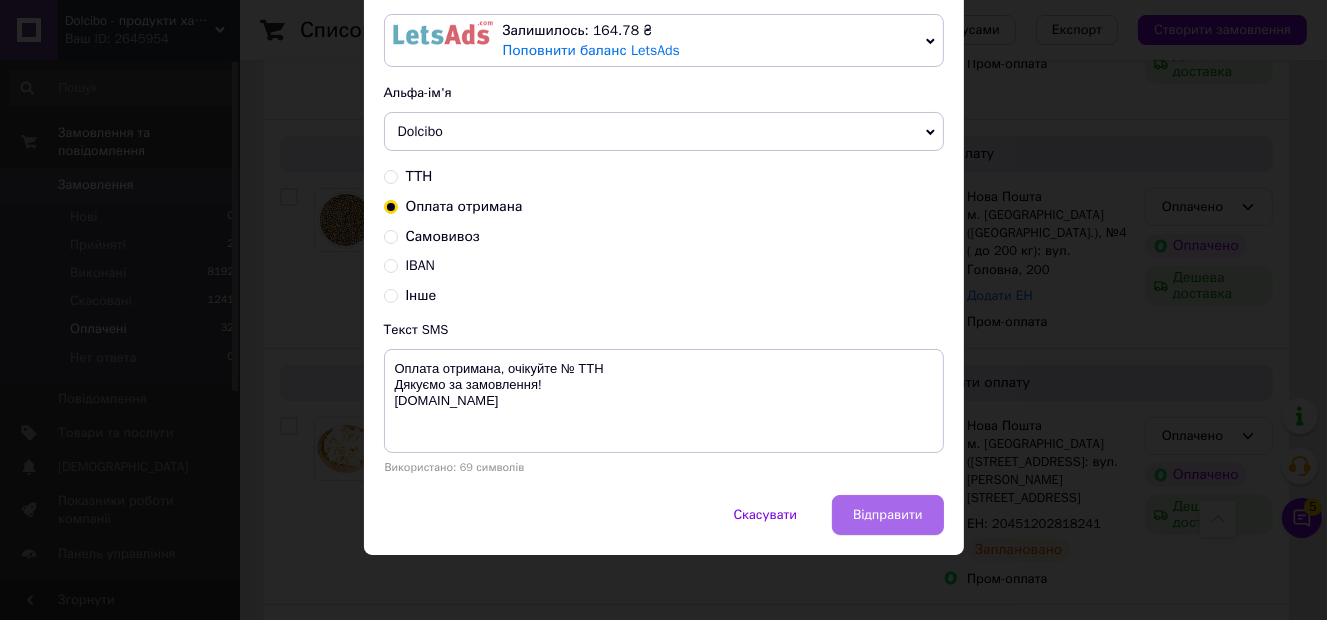 click on "Відправити" at bounding box center (887, 515) 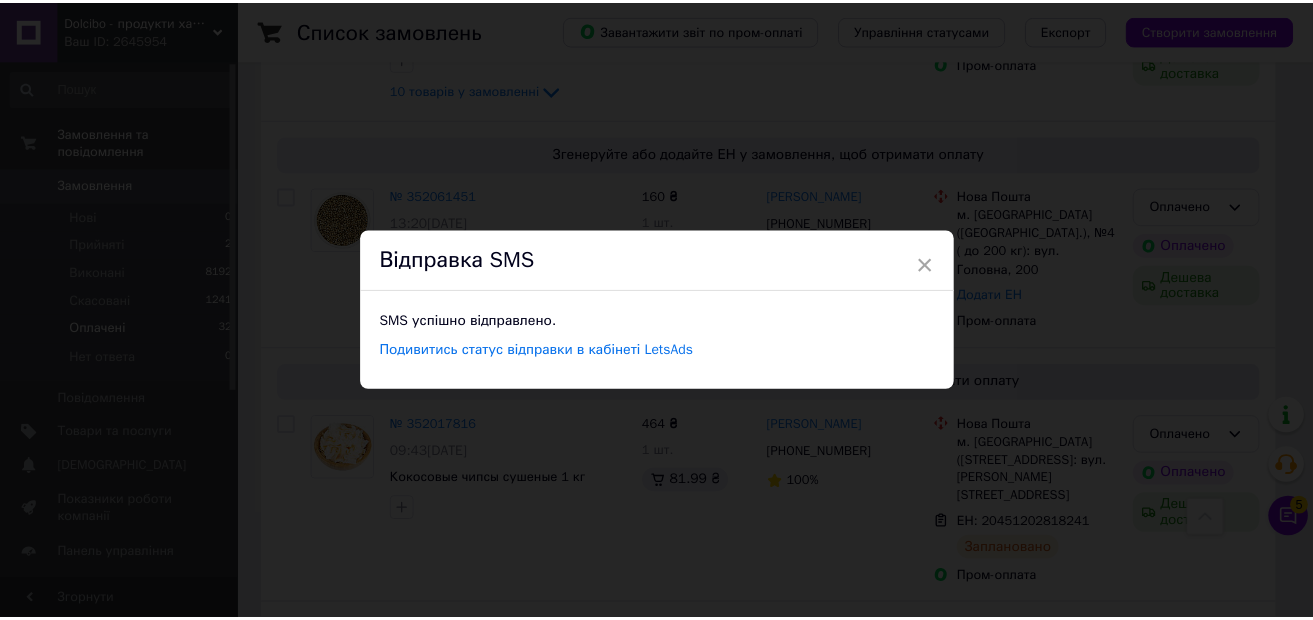scroll, scrollTop: 0, scrollLeft: 0, axis: both 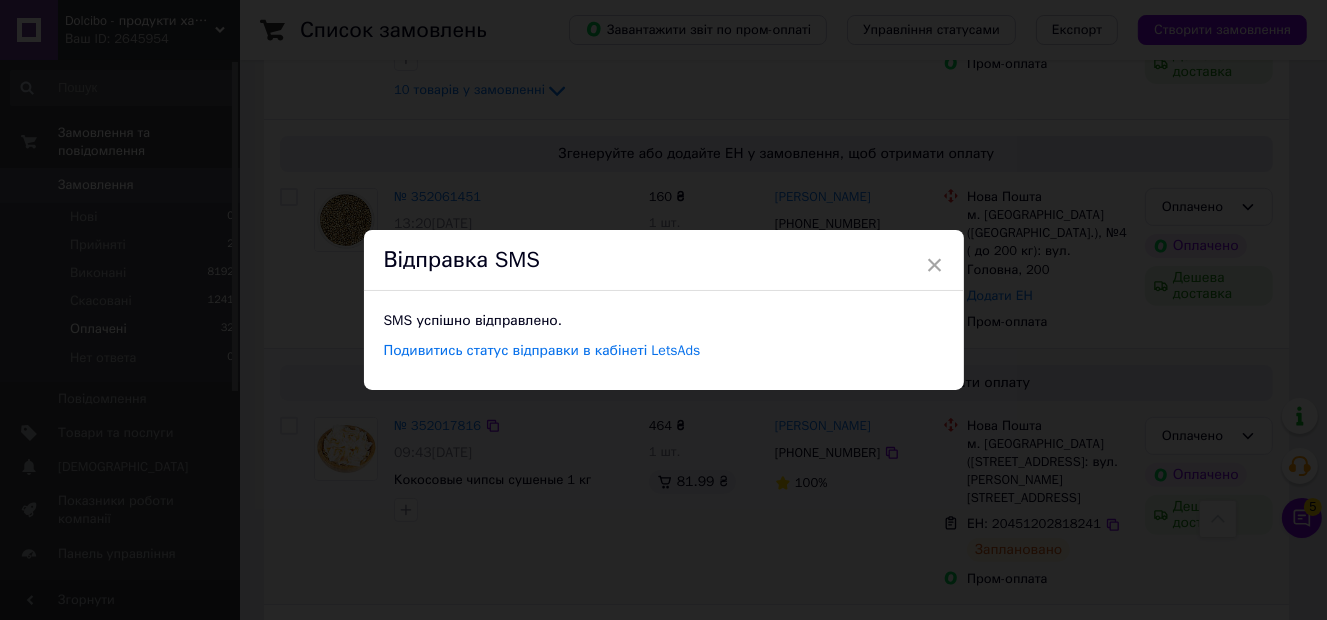 click on "× Відправка SMS SMS успішно відправлено. Подивитись статус відправки в кабінеті LetsAds" at bounding box center (663, 310) 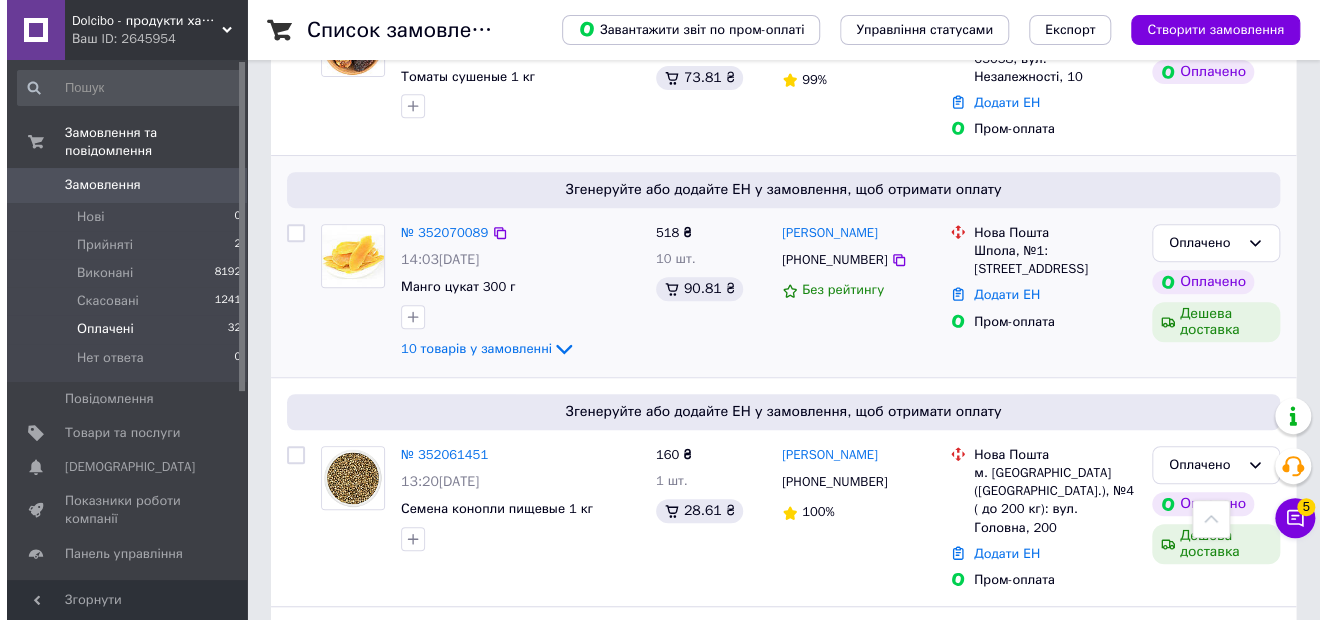 scroll, scrollTop: 300, scrollLeft: 0, axis: vertical 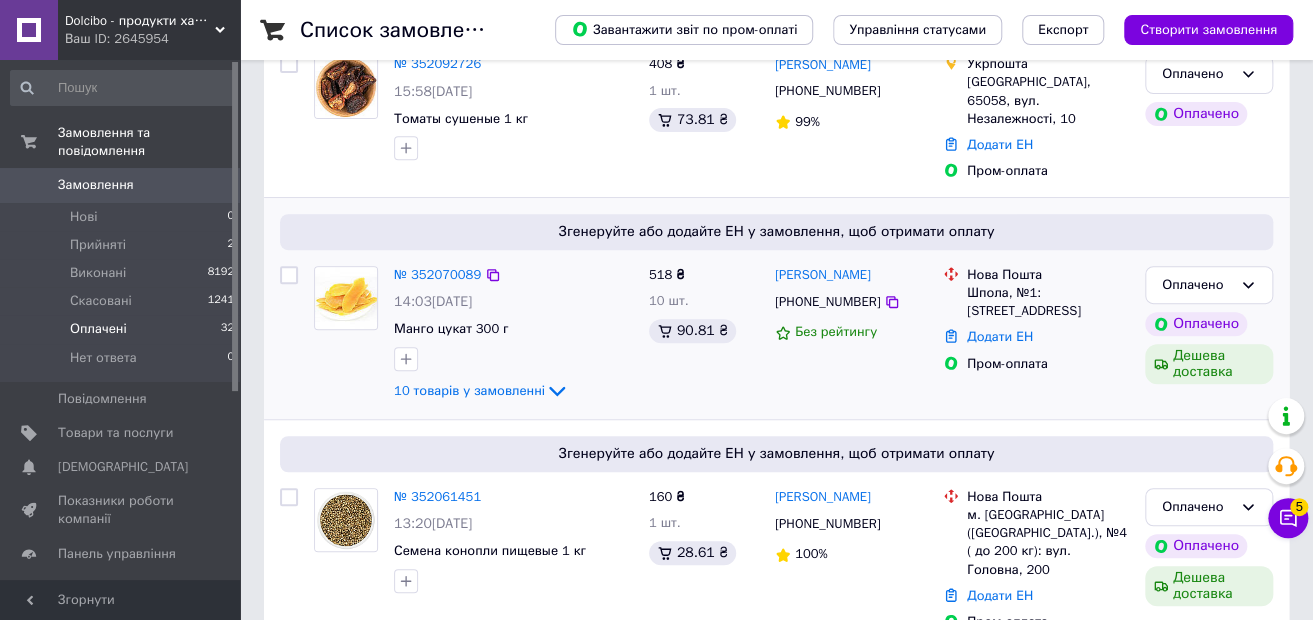 click on "[PHONE_NUMBER]" at bounding box center (827, 302) 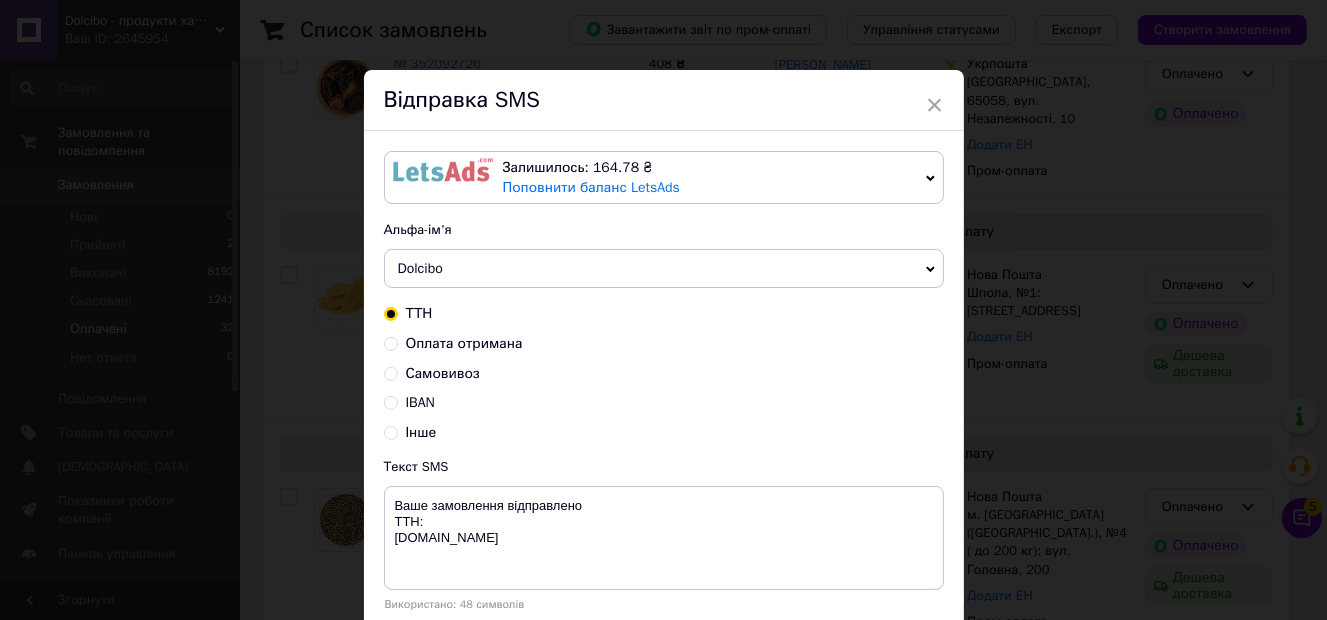 click on "Оплата отримана" at bounding box center [464, 343] 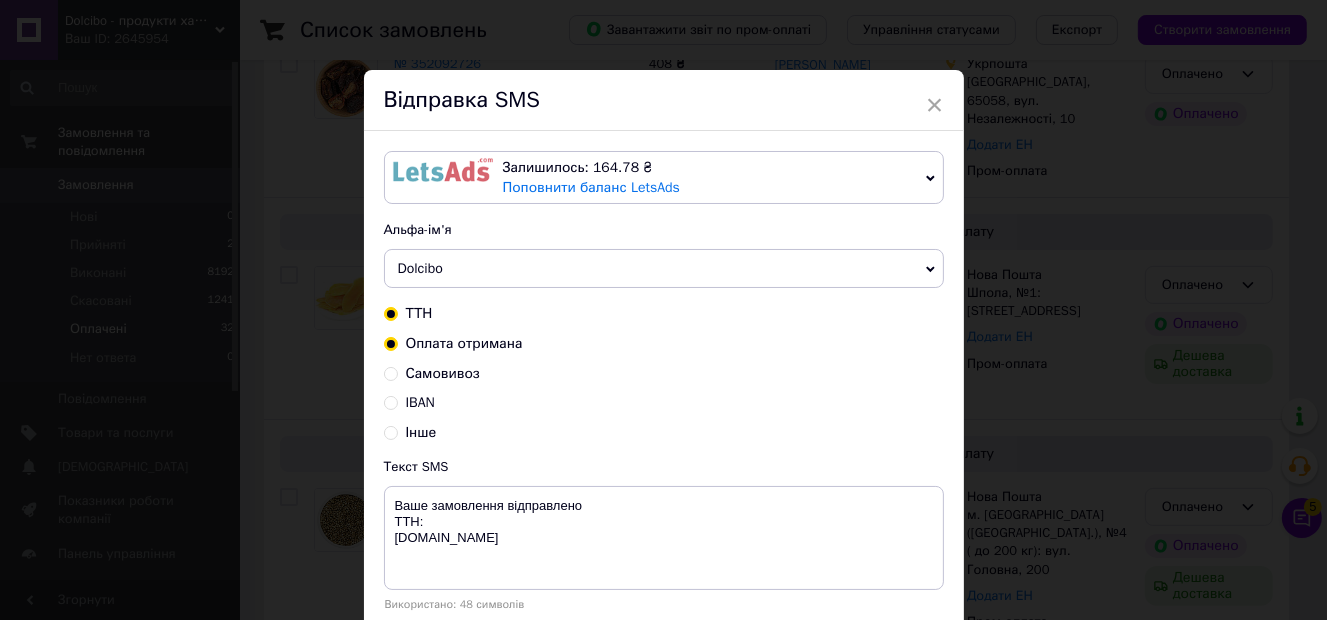 radio on "true" 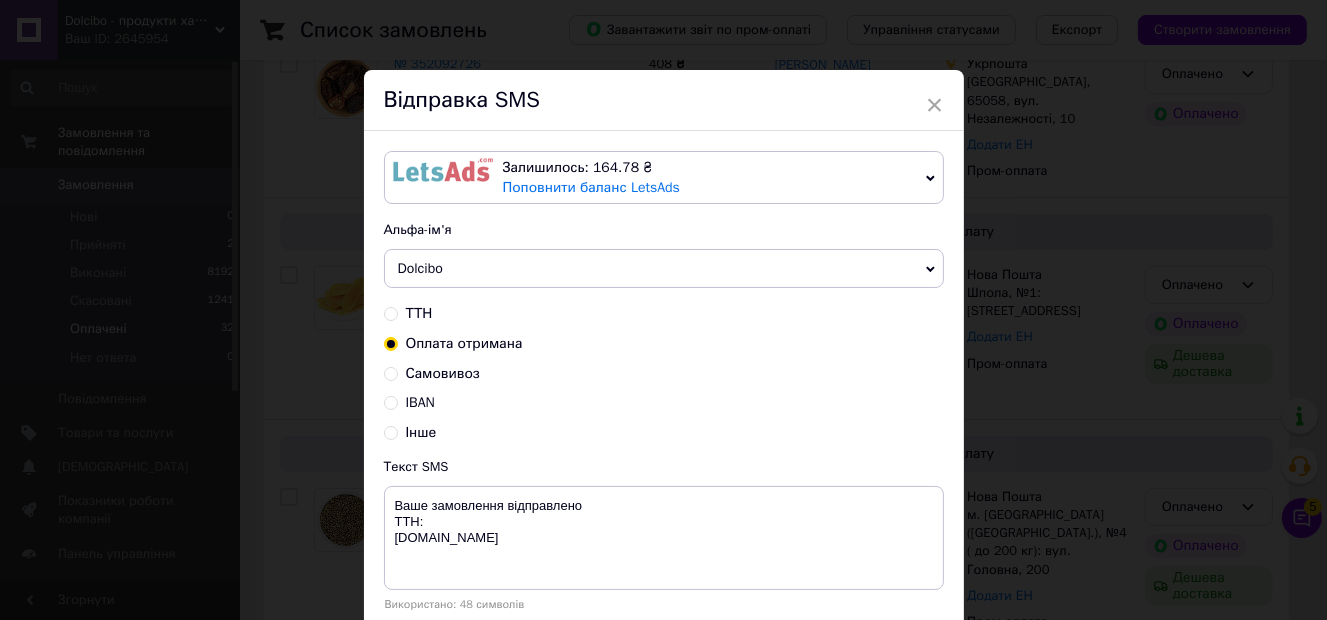 type on "Оплата отримана, очікуйте № ТТН
Дякуємо за замовлення!
[DOMAIN_NAME]" 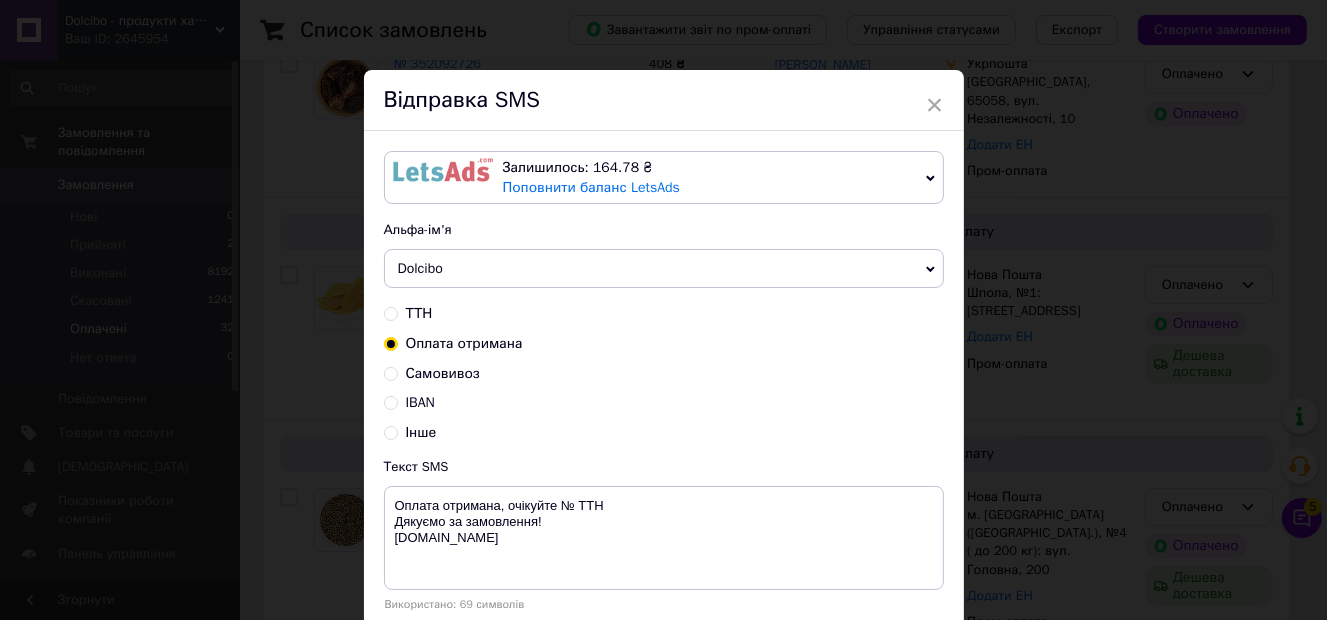 scroll, scrollTop: 100, scrollLeft: 0, axis: vertical 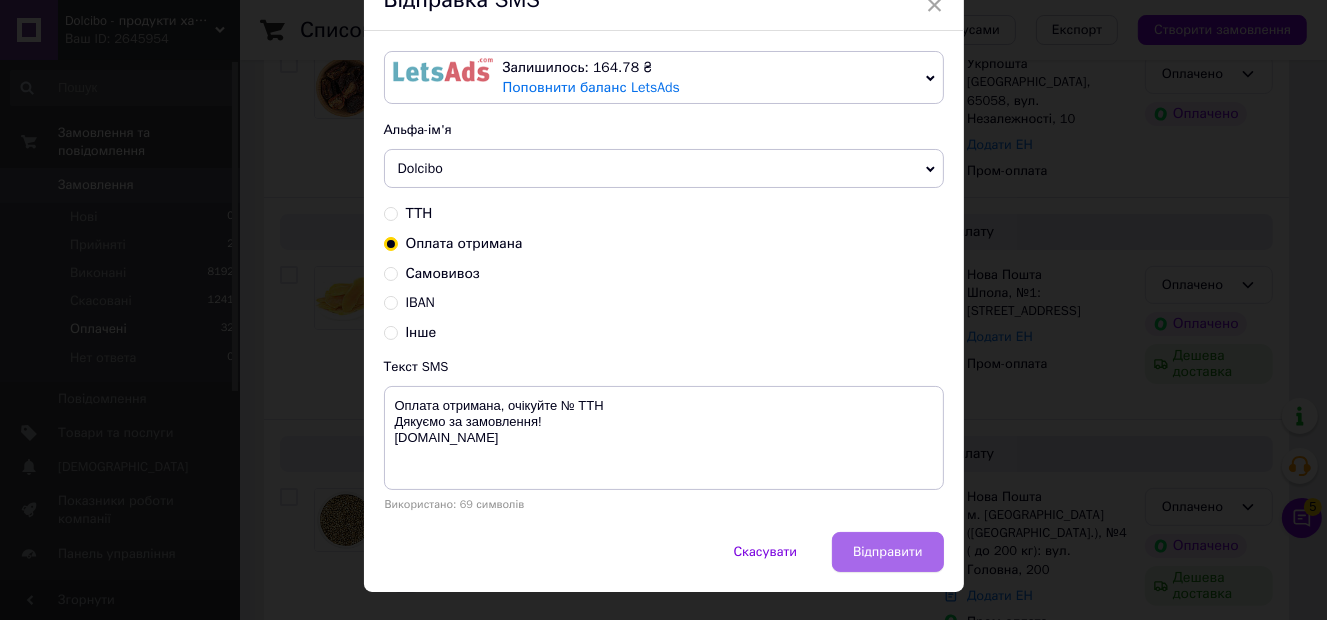 click on "Відправити" at bounding box center (887, 552) 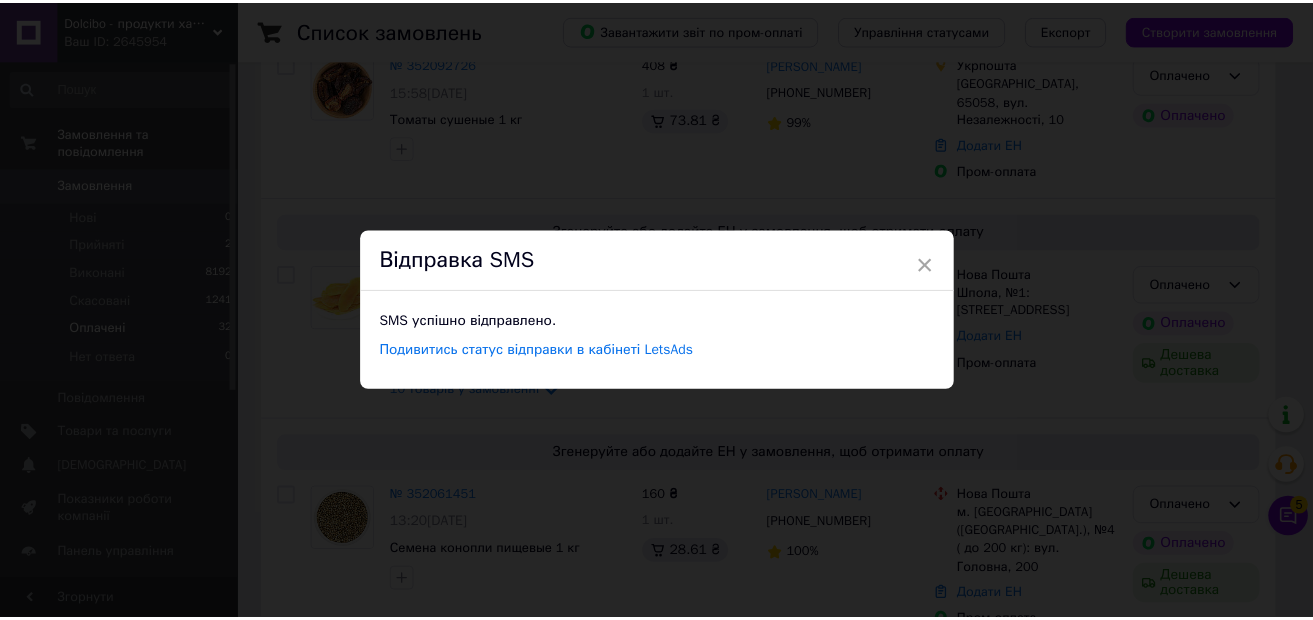 scroll, scrollTop: 0, scrollLeft: 0, axis: both 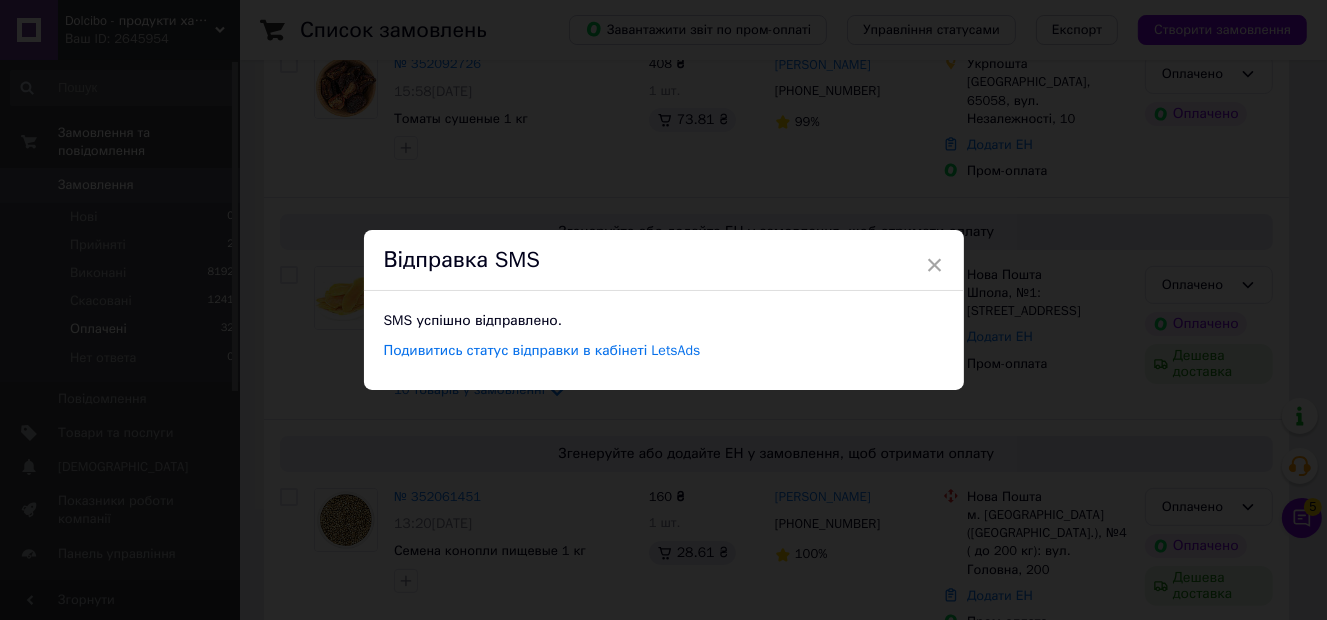 click on "× Відправка SMS SMS успішно відправлено. Подивитись статус відправки в кабінеті LetsAds" at bounding box center (663, 310) 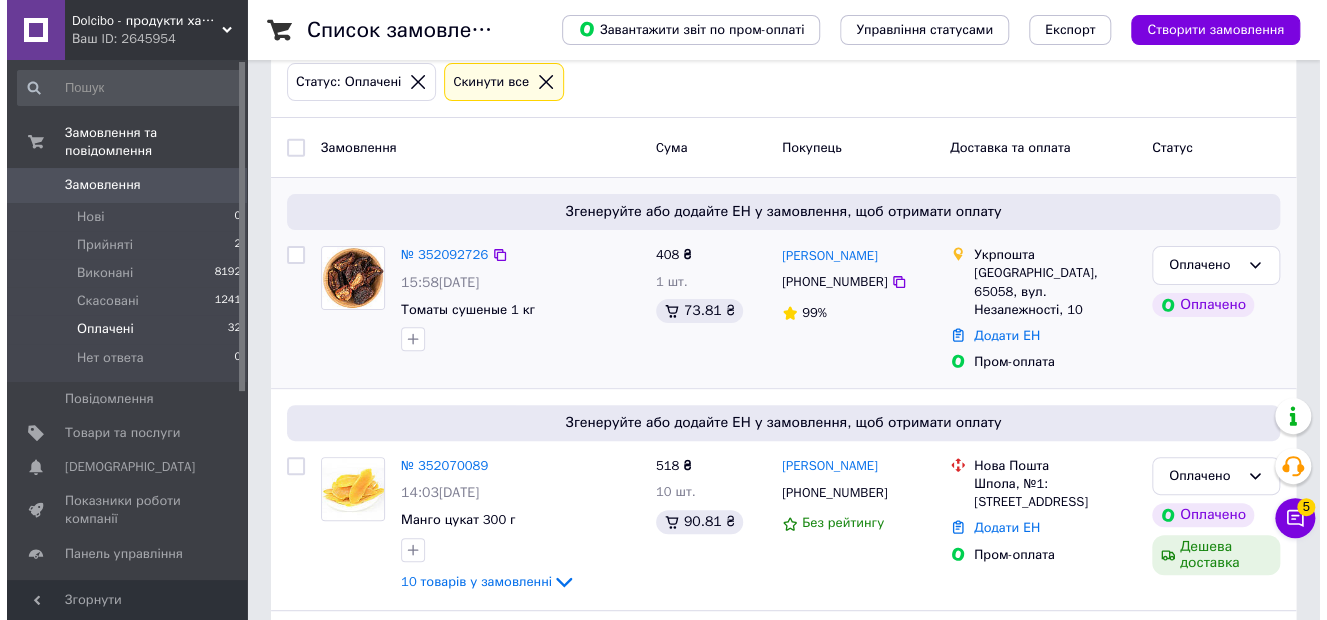 scroll, scrollTop: 100, scrollLeft: 0, axis: vertical 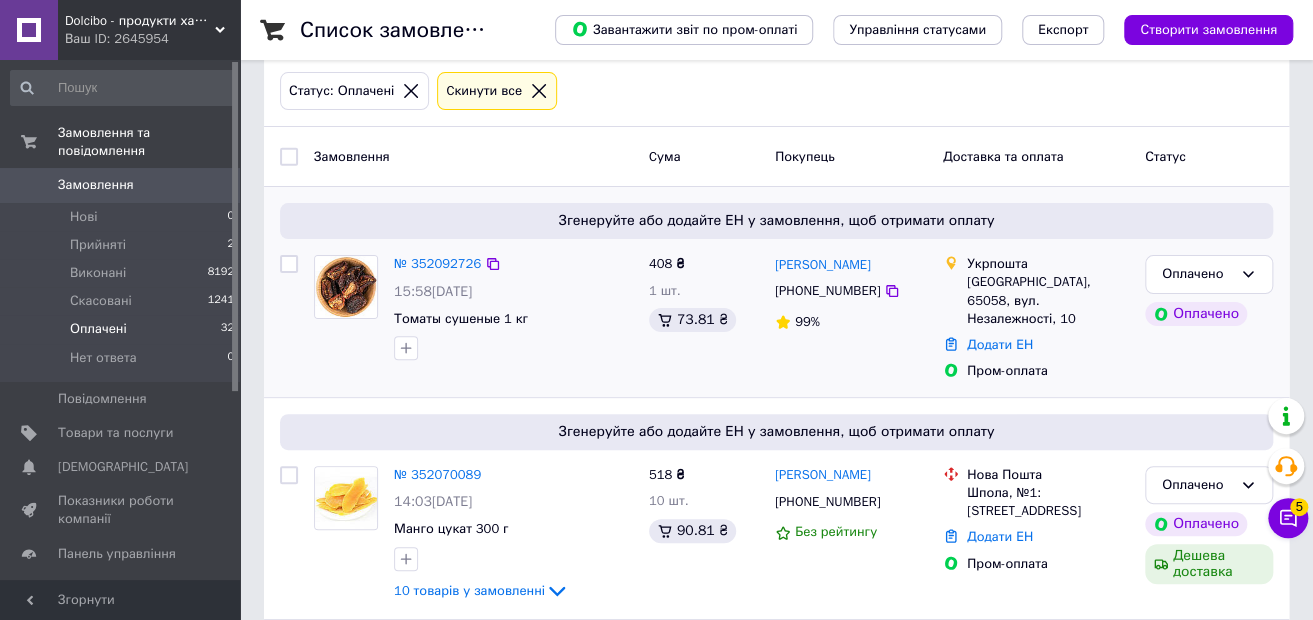 click on "[PHONE_NUMBER]" at bounding box center [827, 290] 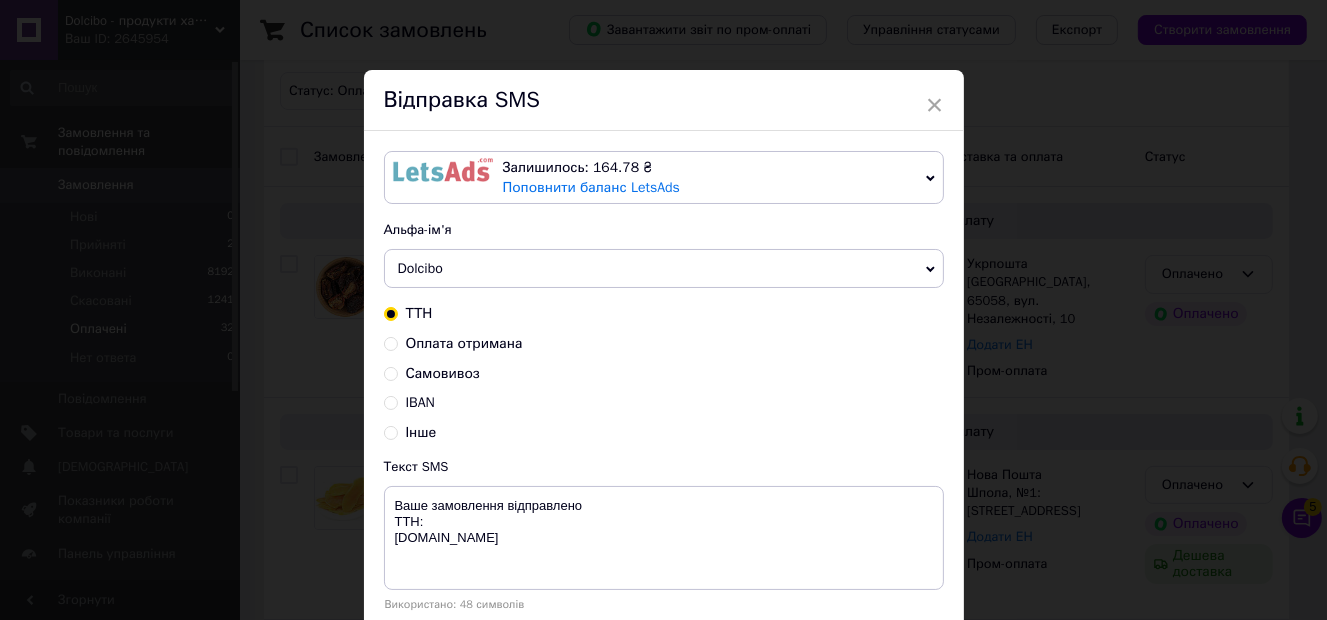 click on "Оплата отримана" at bounding box center [464, 343] 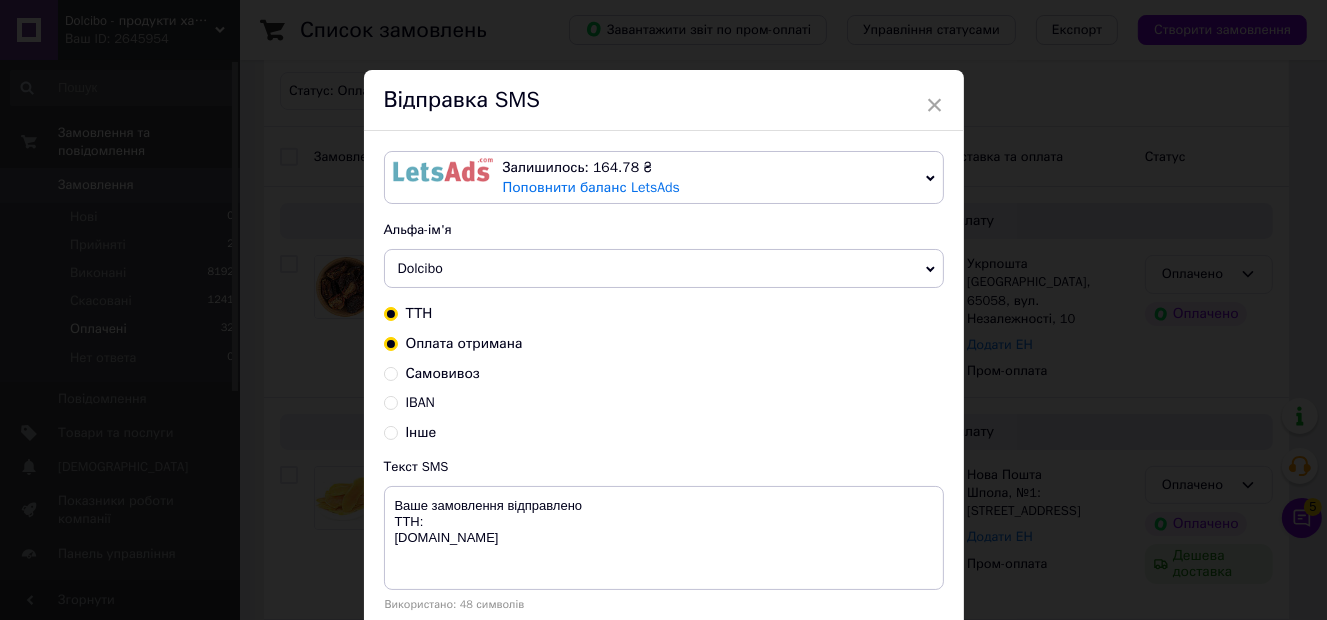radio on "true" 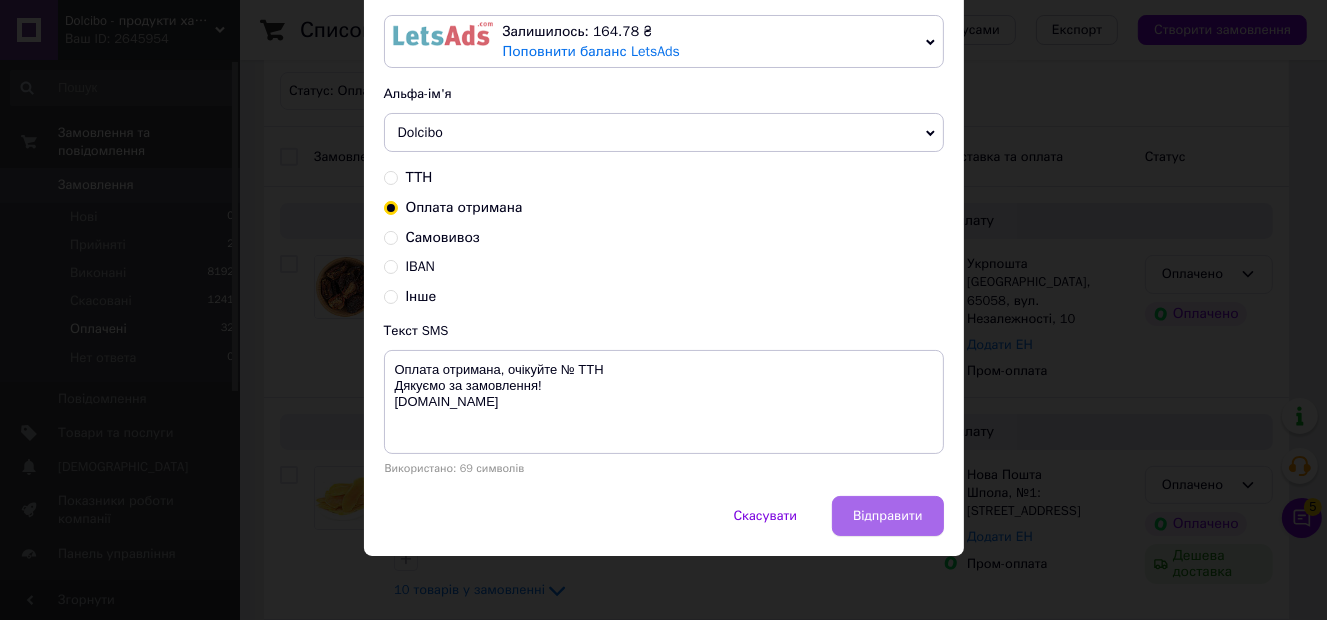 scroll, scrollTop: 137, scrollLeft: 0, axis: vertical 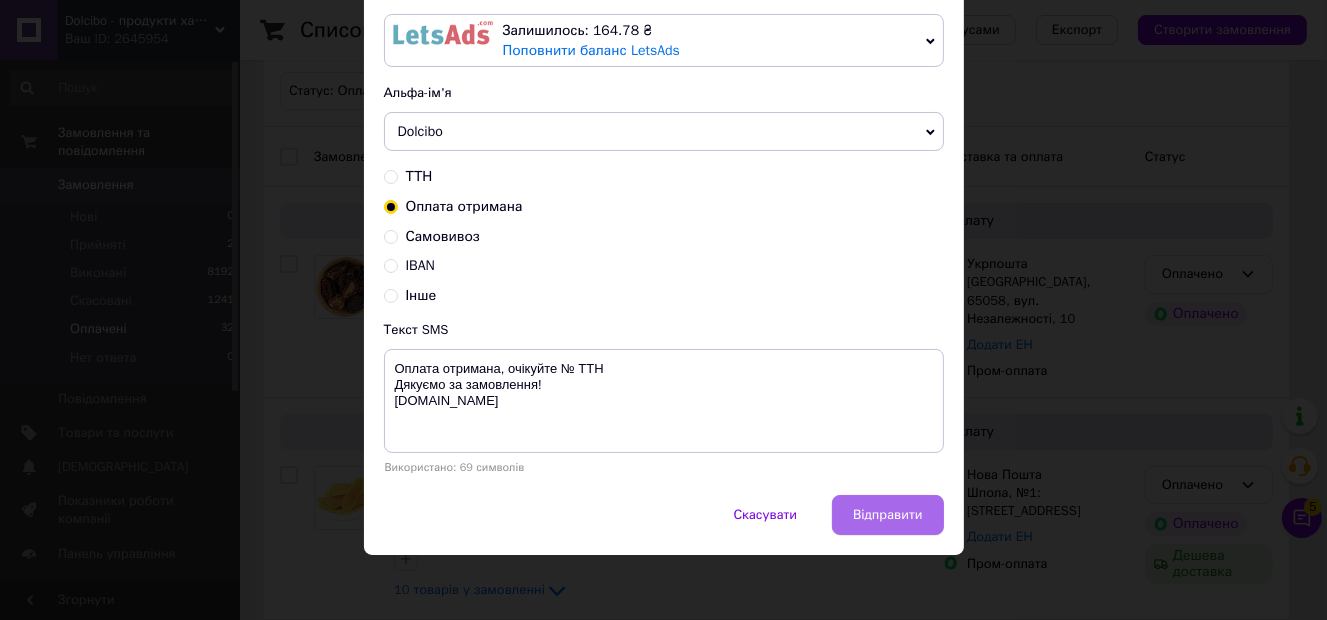 click on "Відправити" at bounding box center (887, 515) 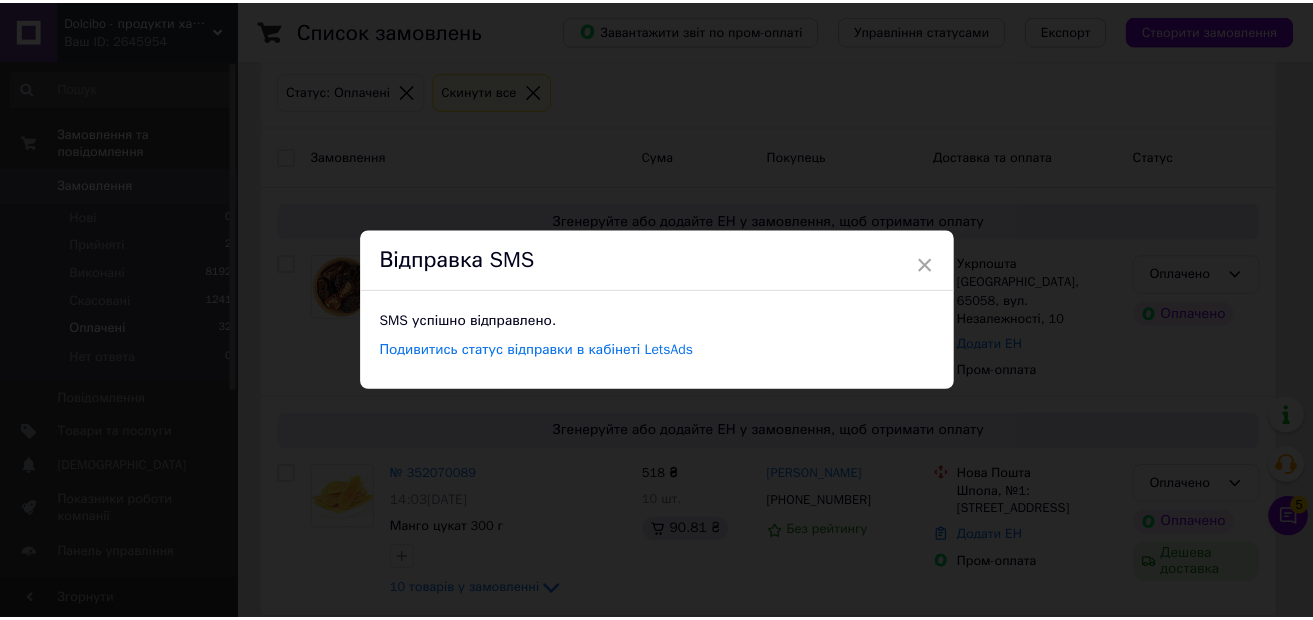 scroll, scrollTop: 0, scrollLeft: 0, axis: both 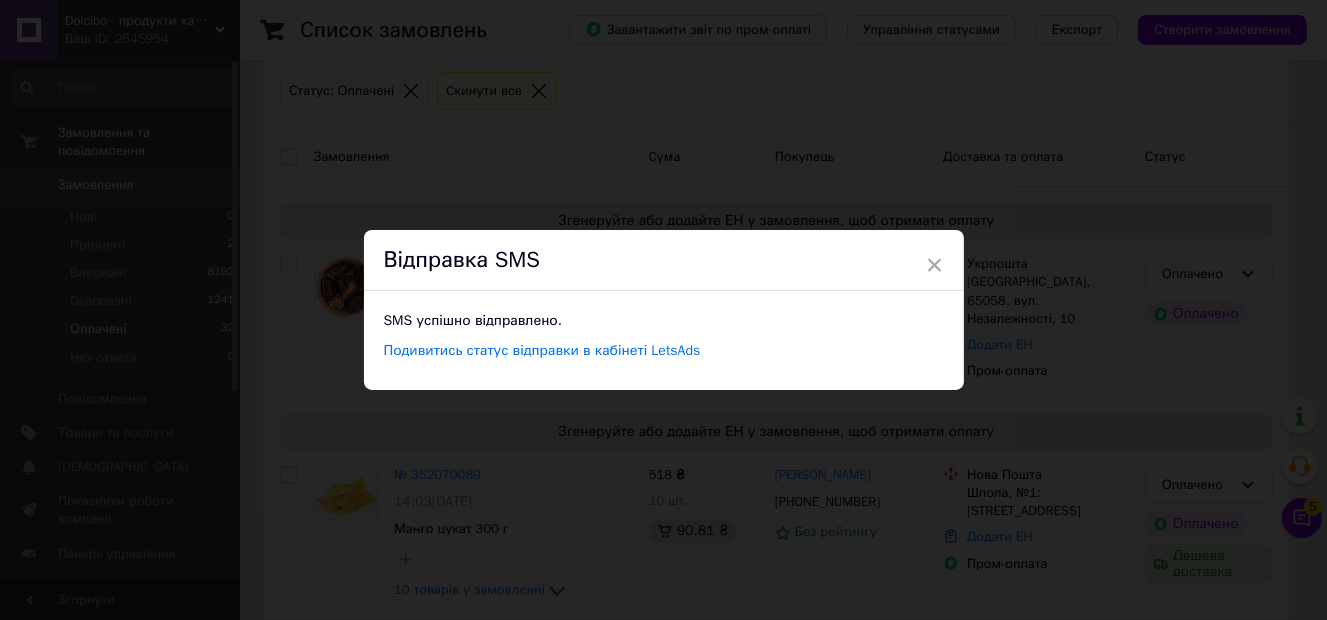 click on "× Відправка SMS SMS успішно відправлено. Подивитись статус відправки в кабінеті LetsAds" at bounding box center (663, 310) 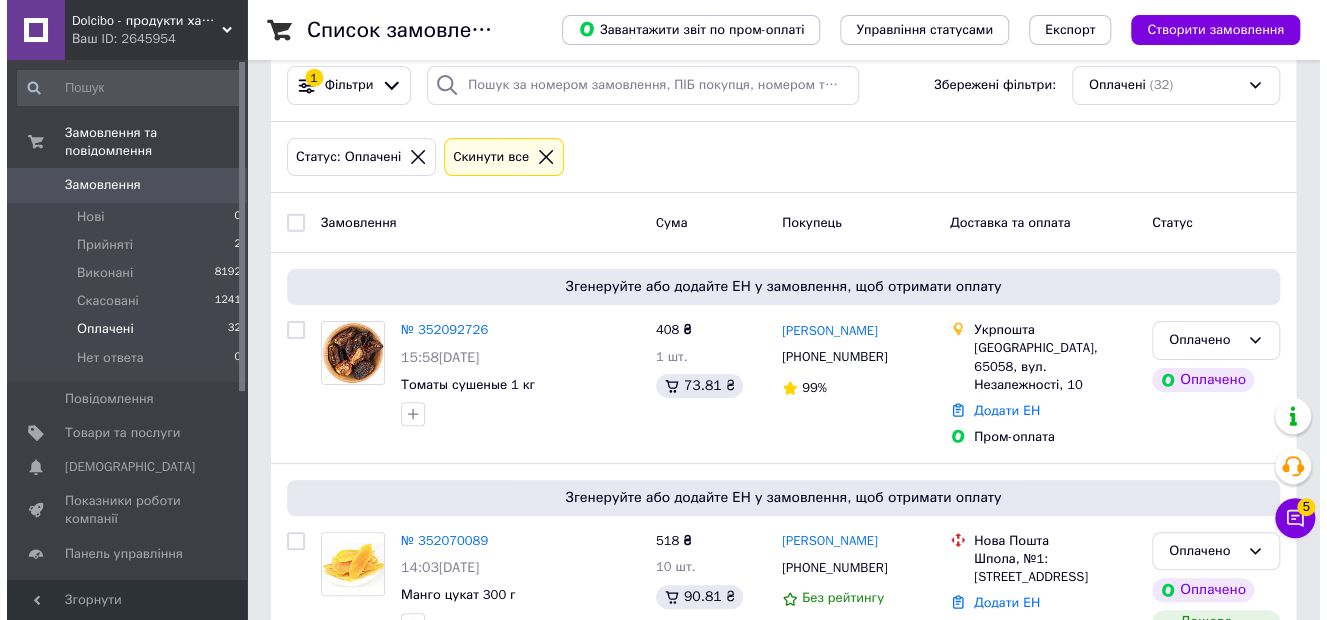 scroll, scrollTop: 0, scrollLeft: 0, axis: both 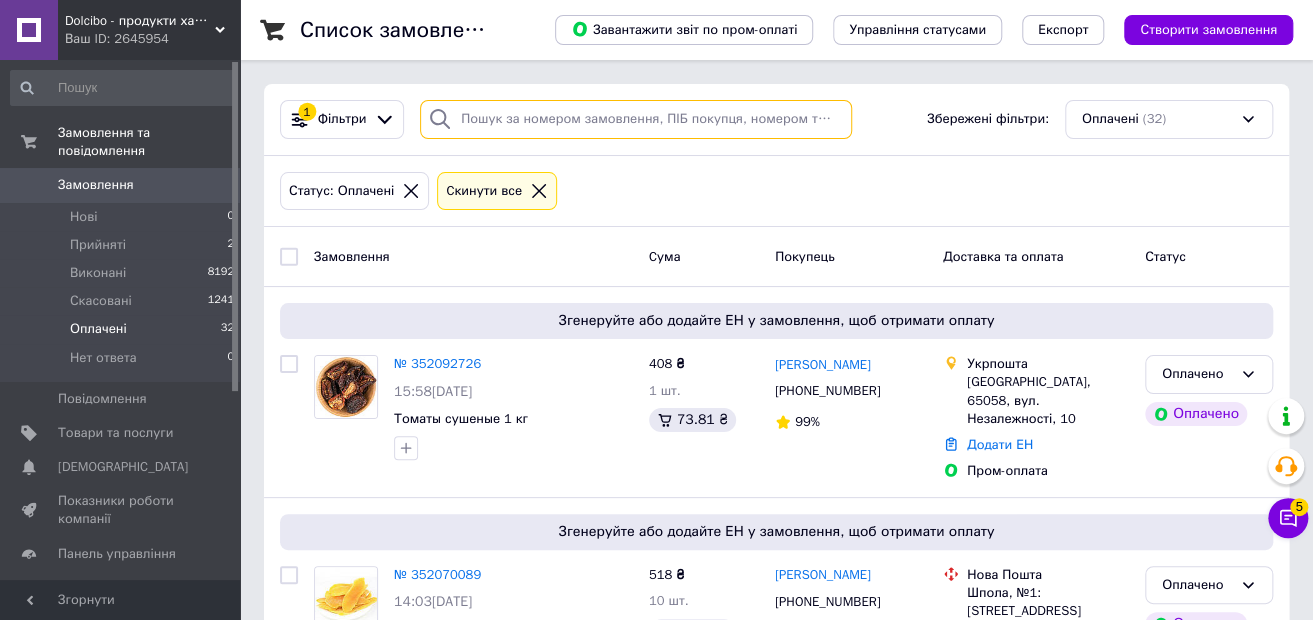 click at bounding box center [636, 119] 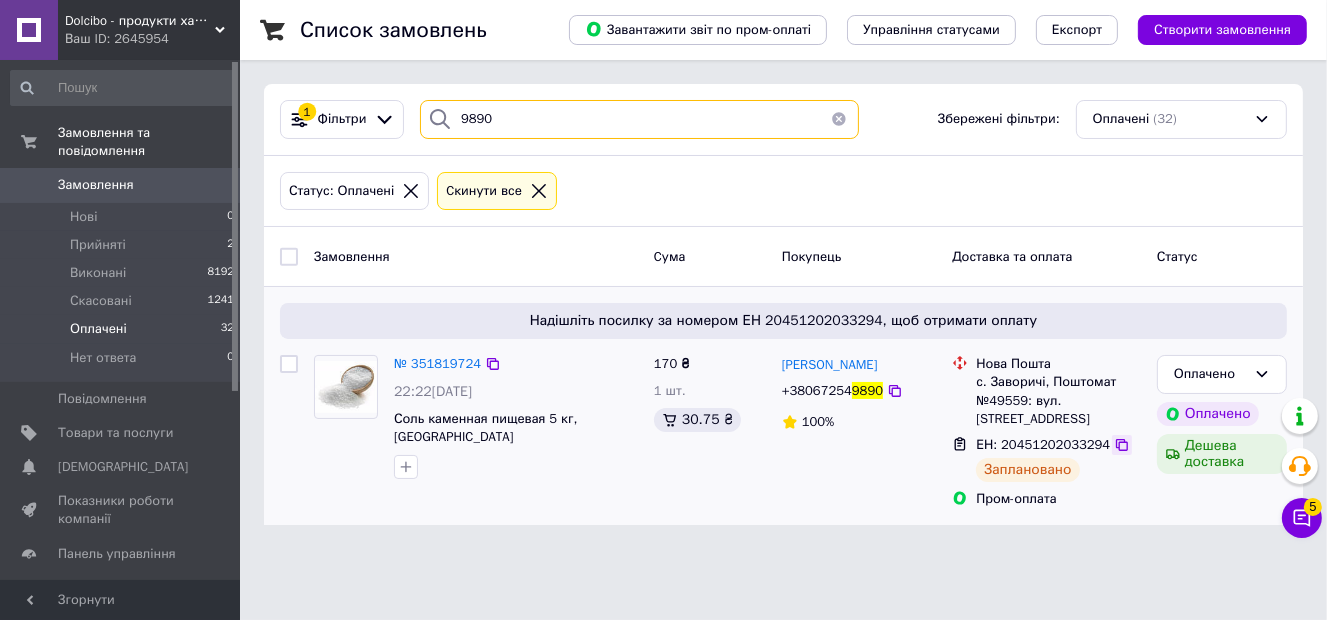 type on "9890" 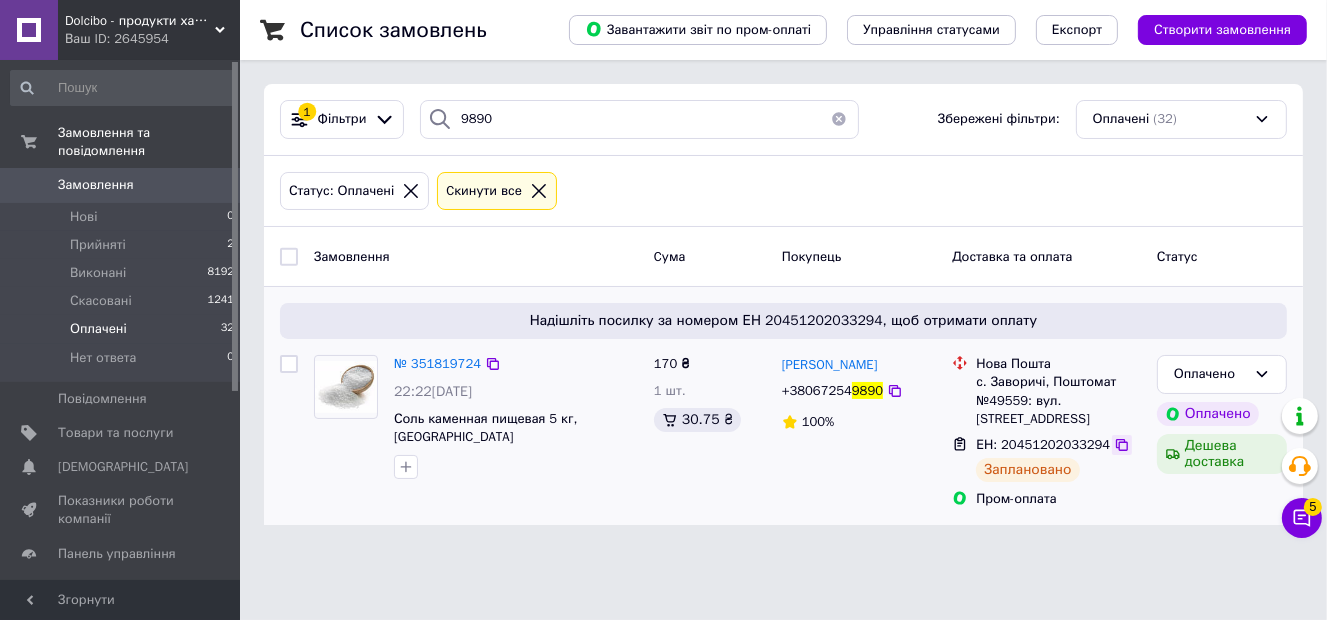 click 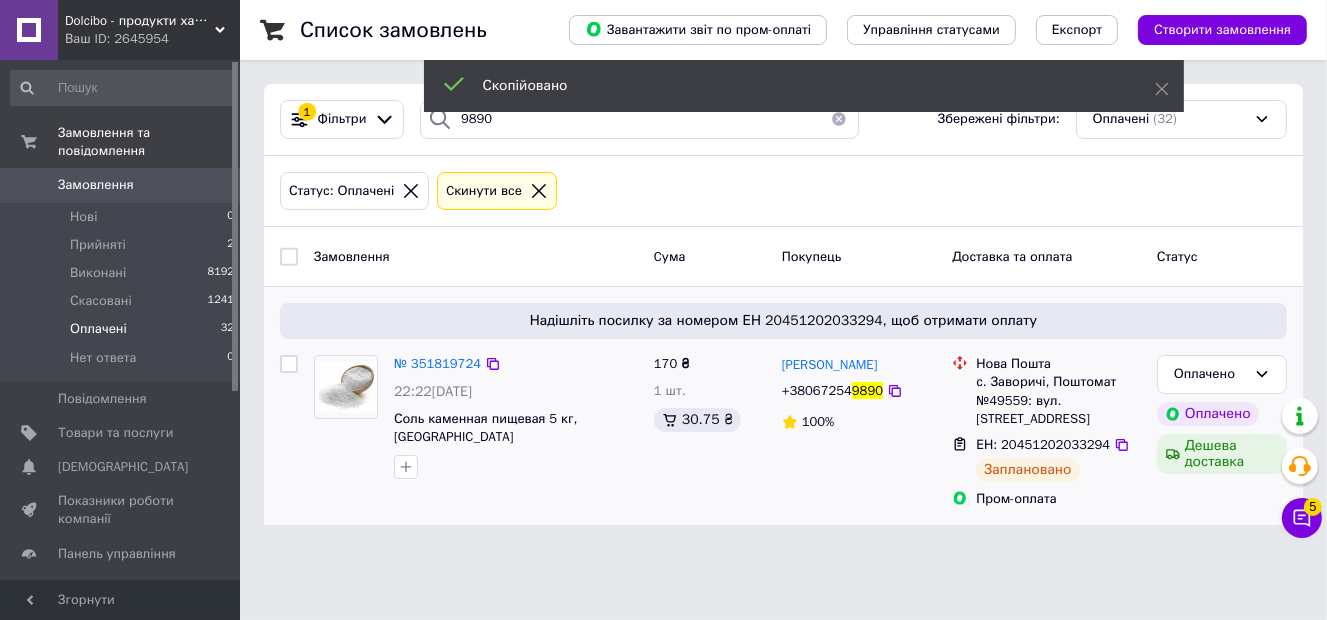 click on "+38067254" at bounding box center (817, 390) 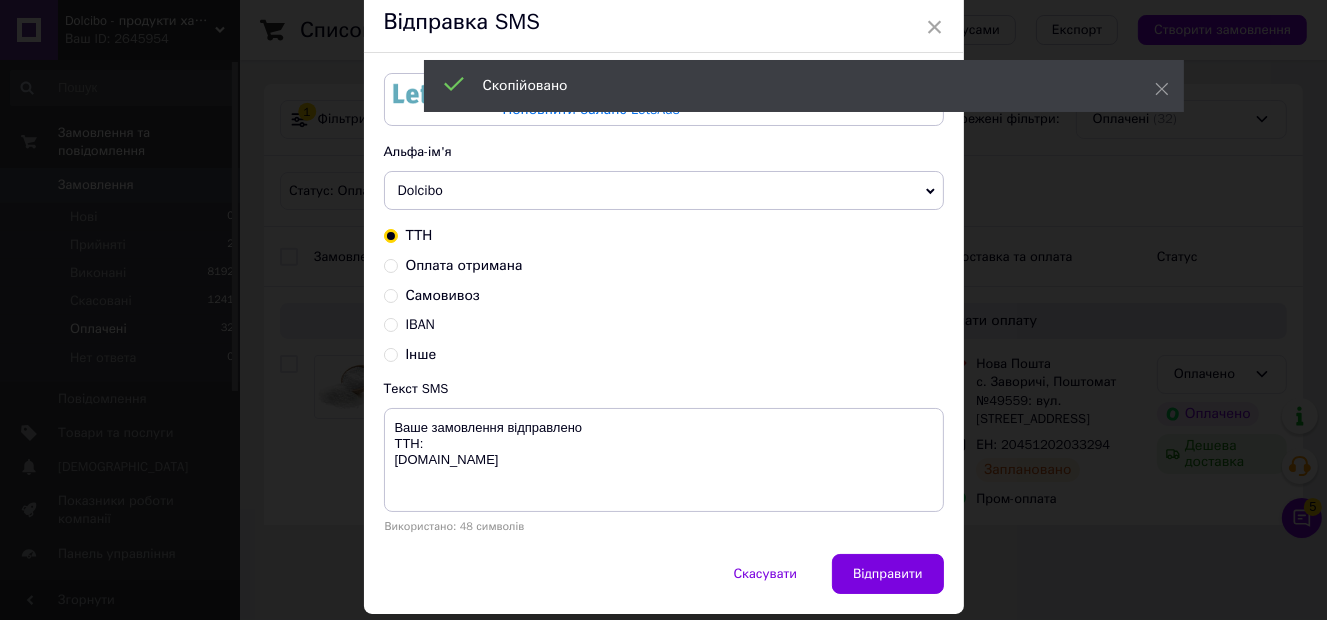 scroll, scrollTop: 100, scrollLeft: 0, axis: vertical 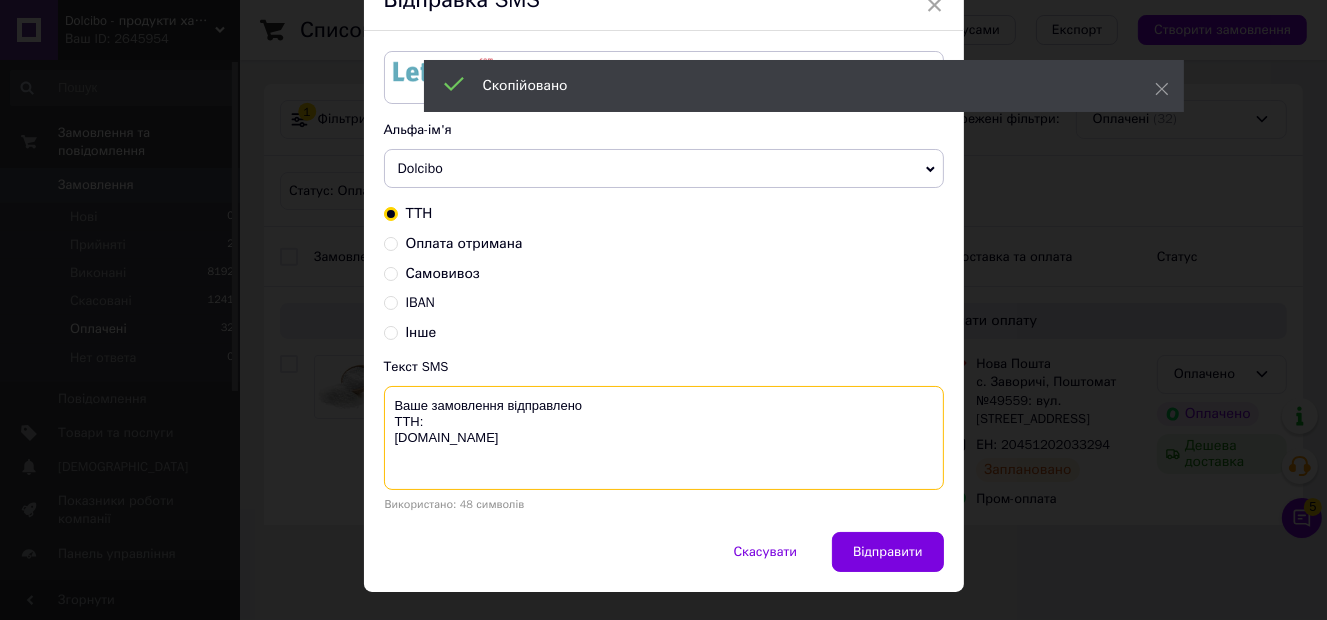 click on "Ваше замовлення відправлено
ТТН:
[DOMAIN_NAME]" at bounding box center [664, 438] 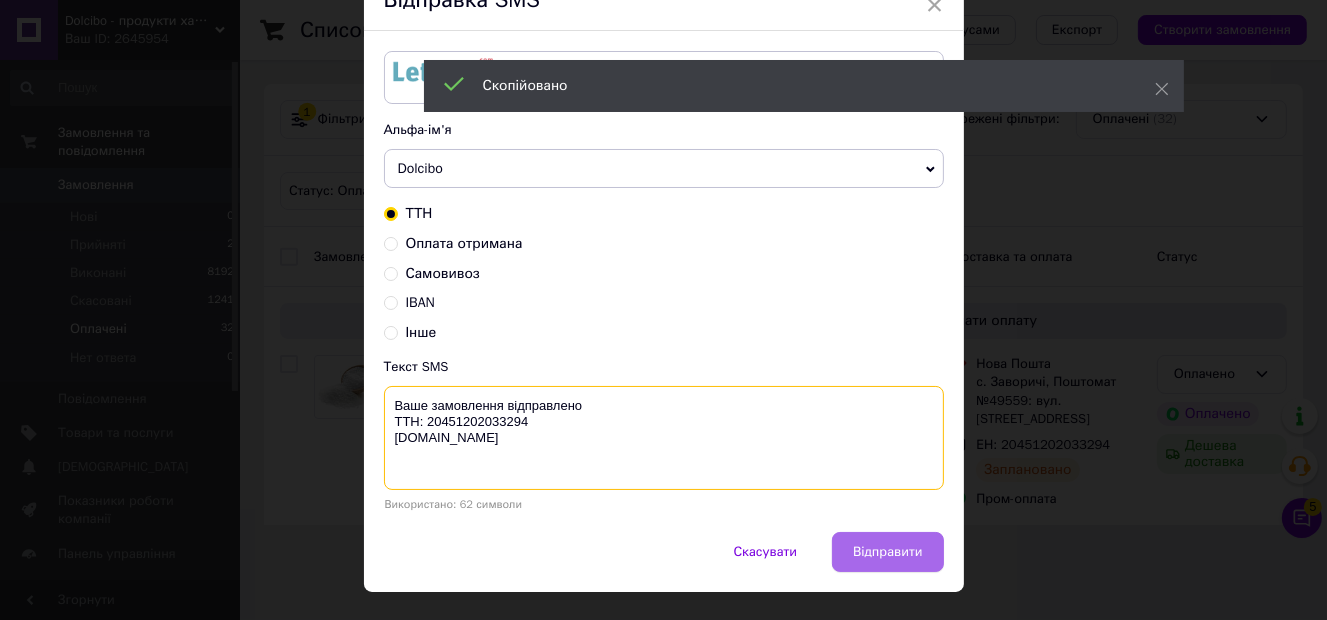 type on "Ваше замовлення відправлено
ТТН: 20451202033294
[DOMAIN_NAME]" 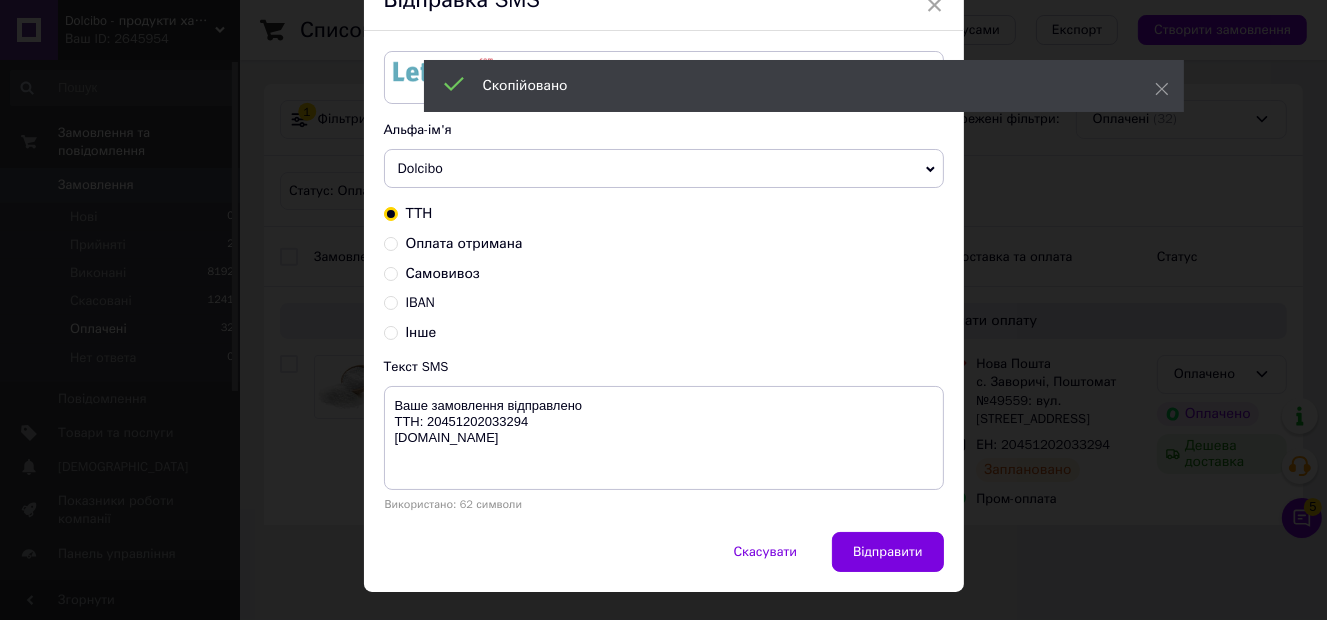 click on "Відправити" at bounding box center [887, 552] 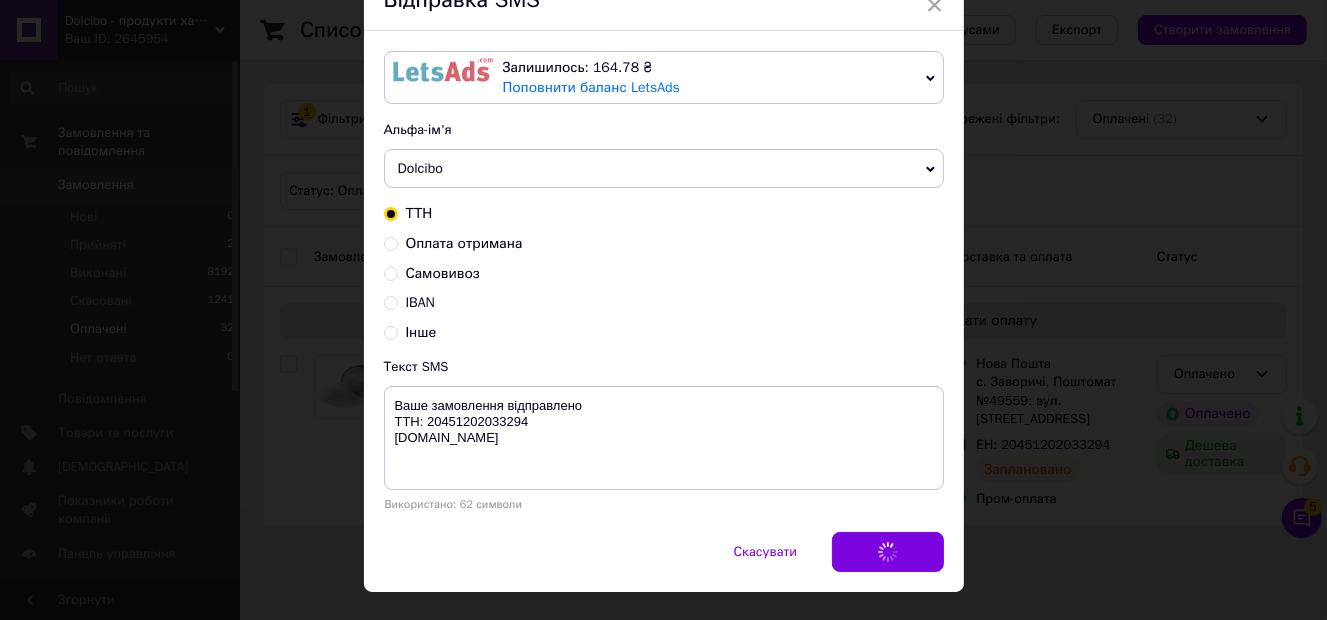 scroll, scrollTop: 0, scrollLeft: 0, axis: both 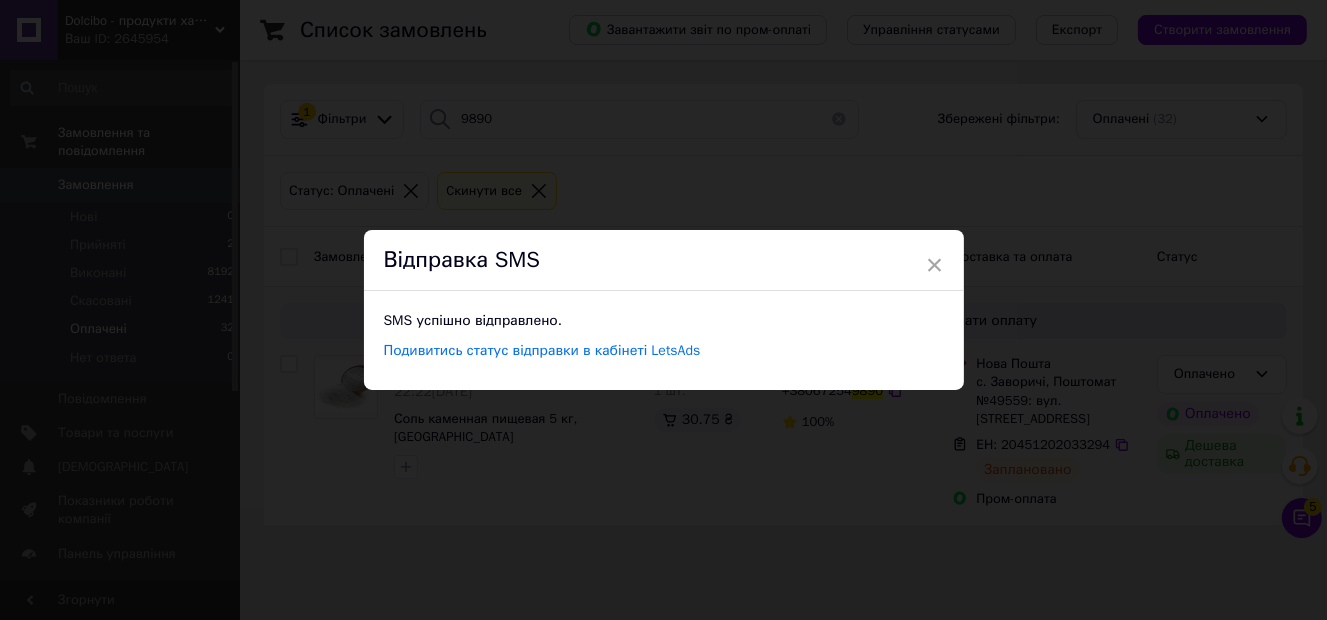 click on "× Відправка SMS SMS успішно відправлено. Подивитись статус відправки в кабінеті LetsAds" at bounding box center [663, 310] 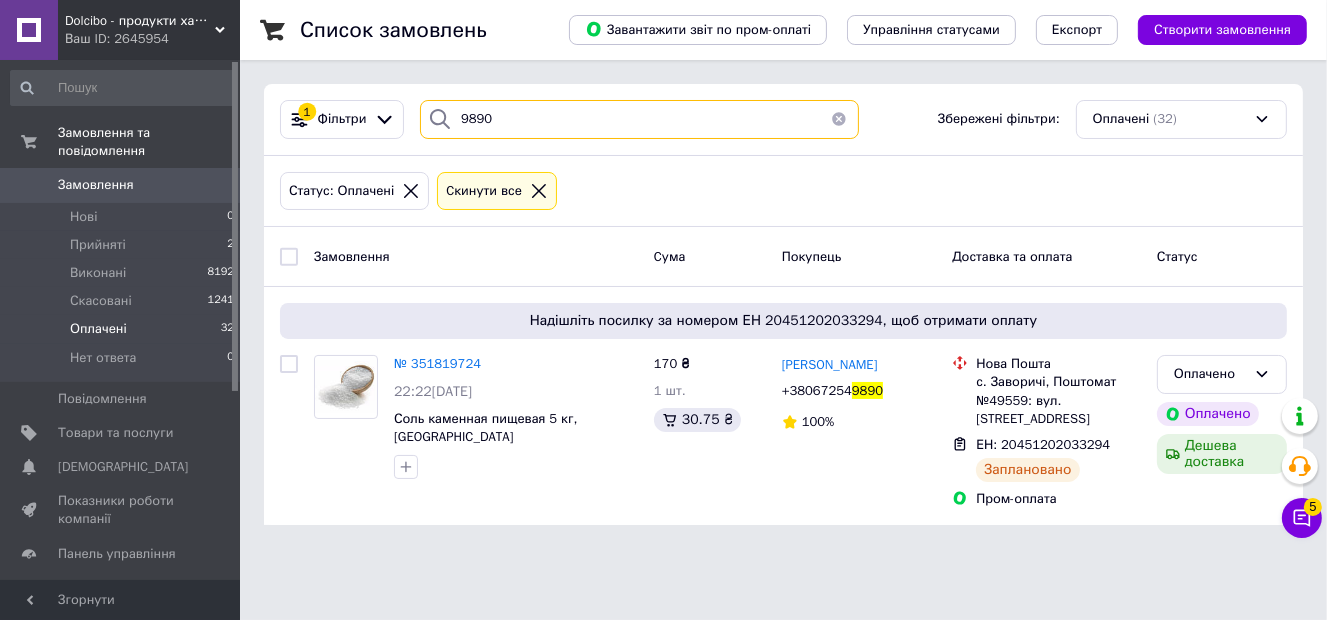 click on "9890" at bounding box center (639, 119) 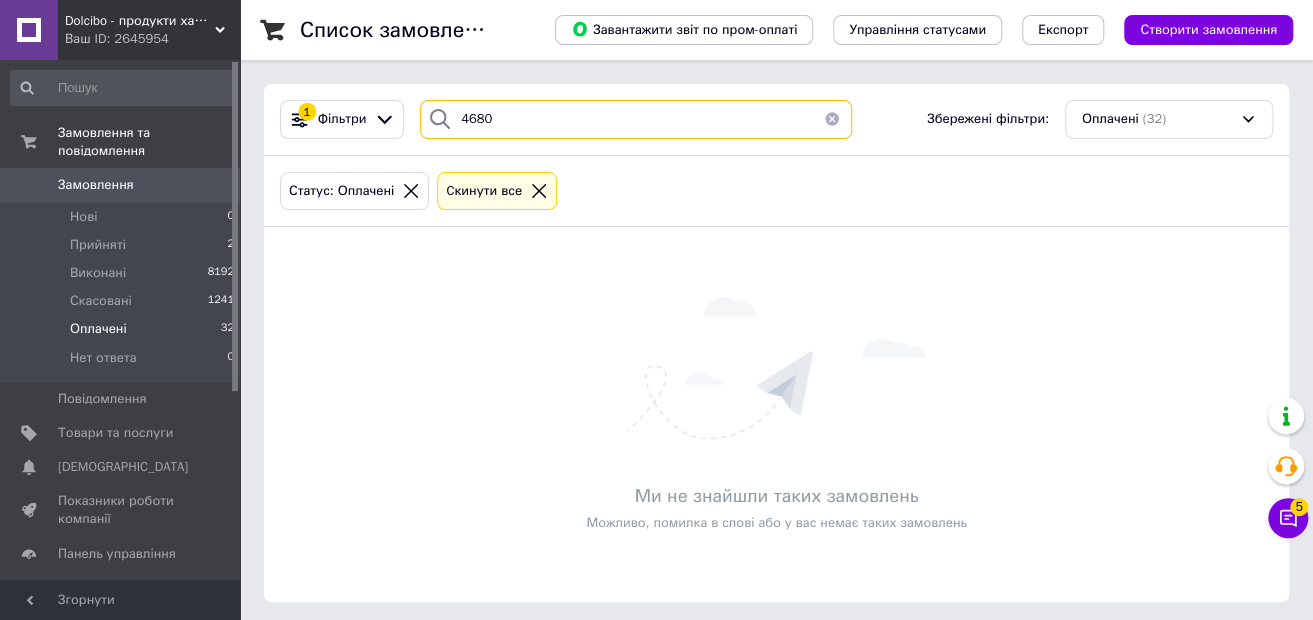 click on "4680" at bounding box center (636, 119) 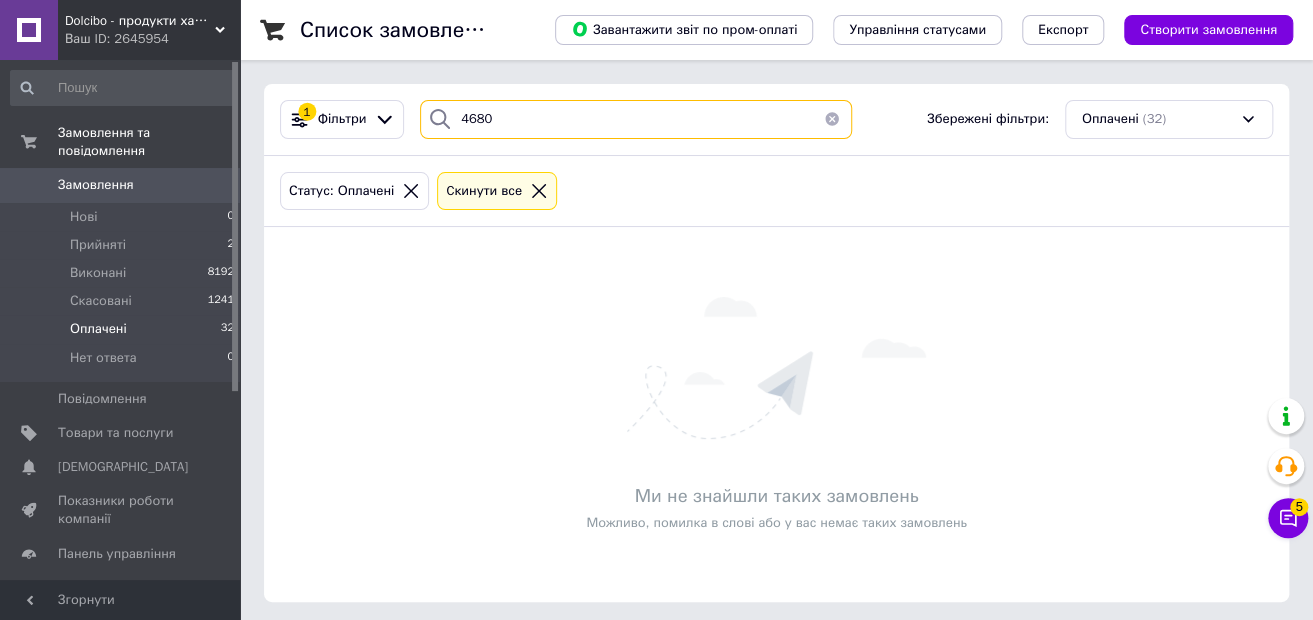 click on "4680" at bounding box center [636, 119] 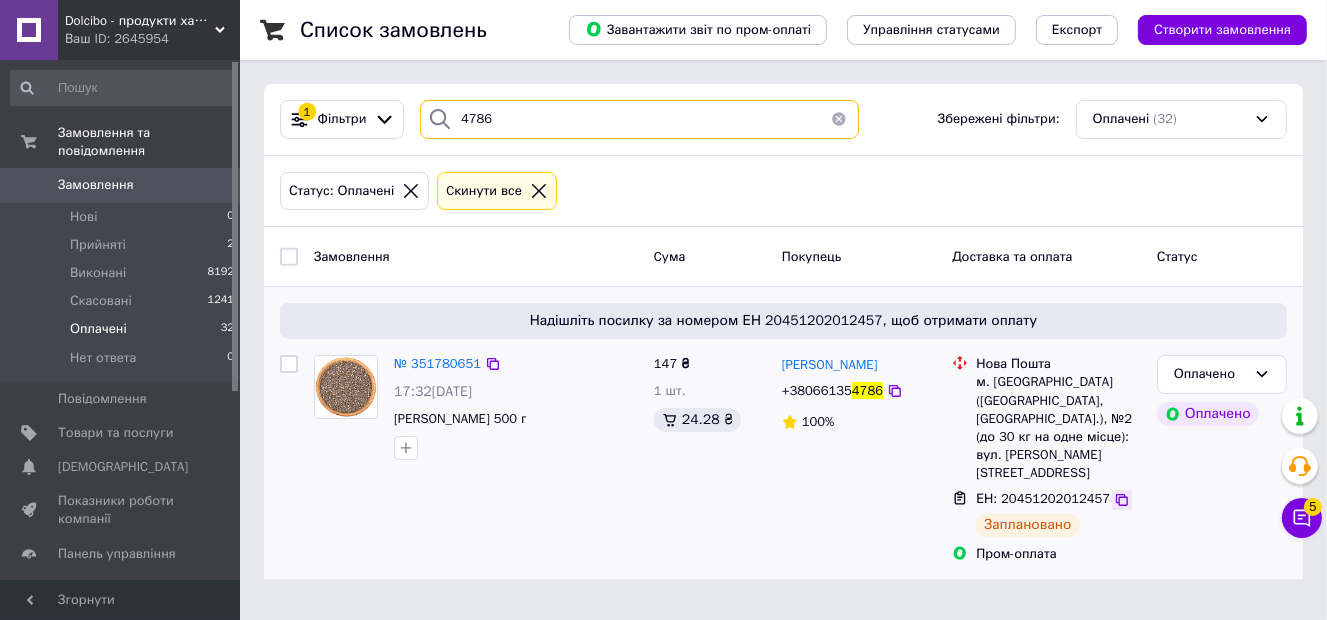 type on "4786" 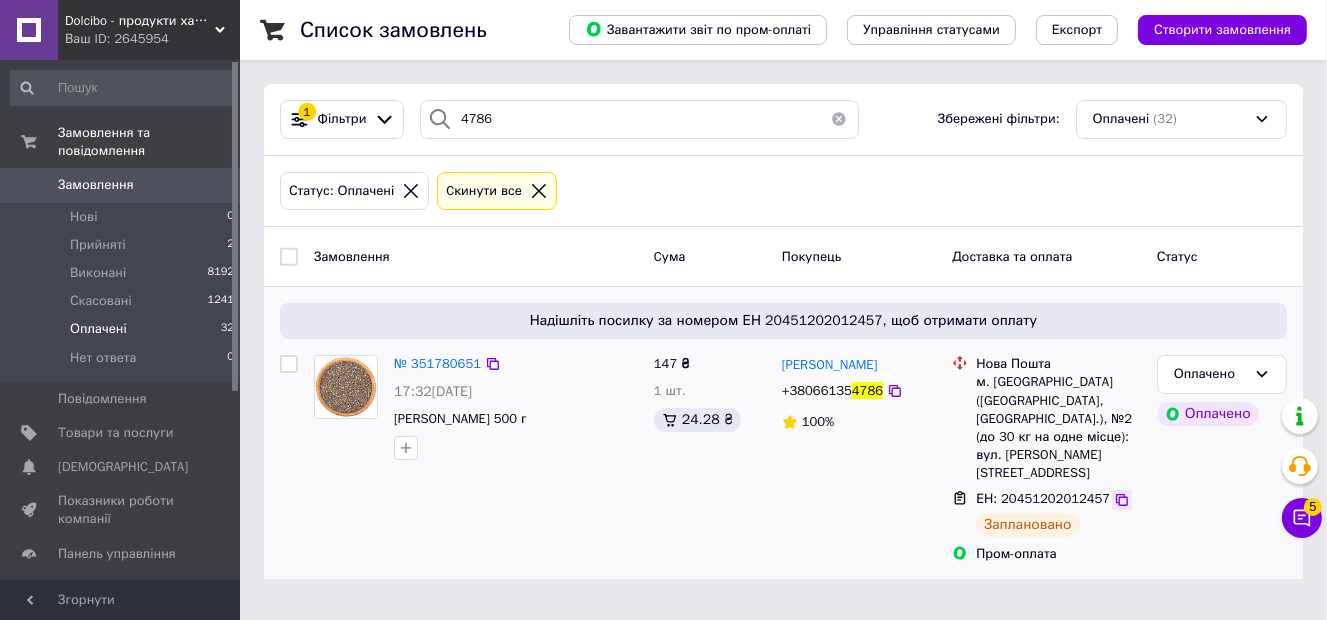 click 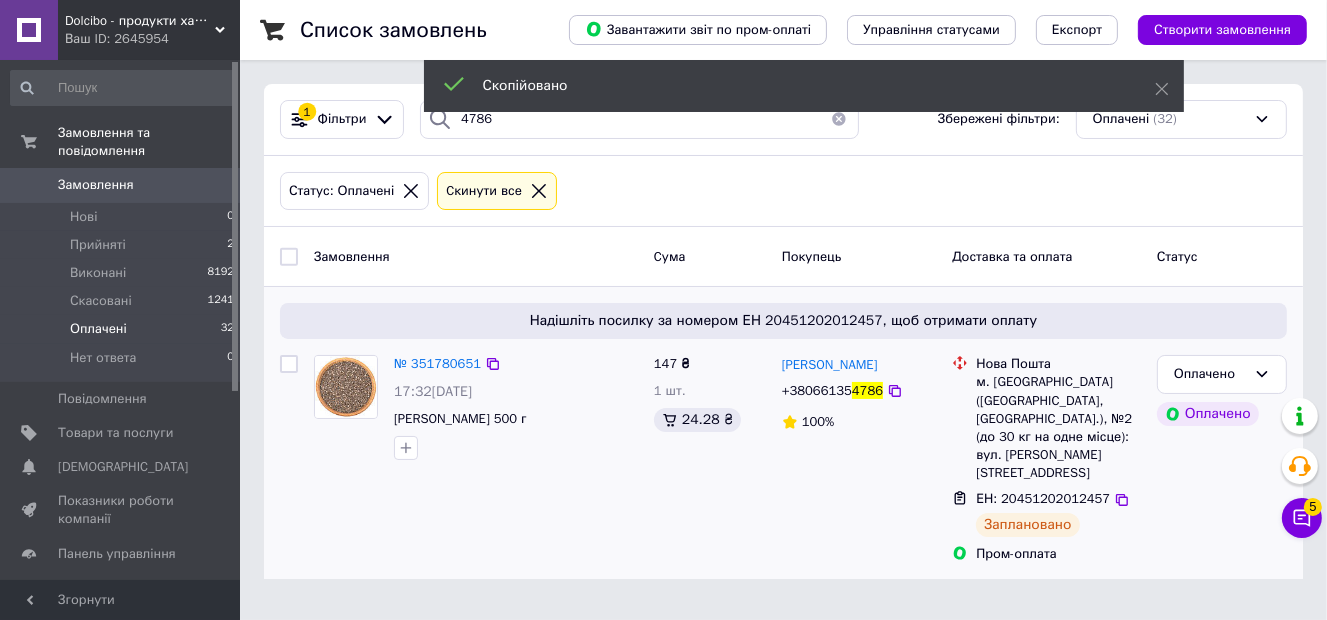 click on "+38066135" at bounding box center (817, 390) 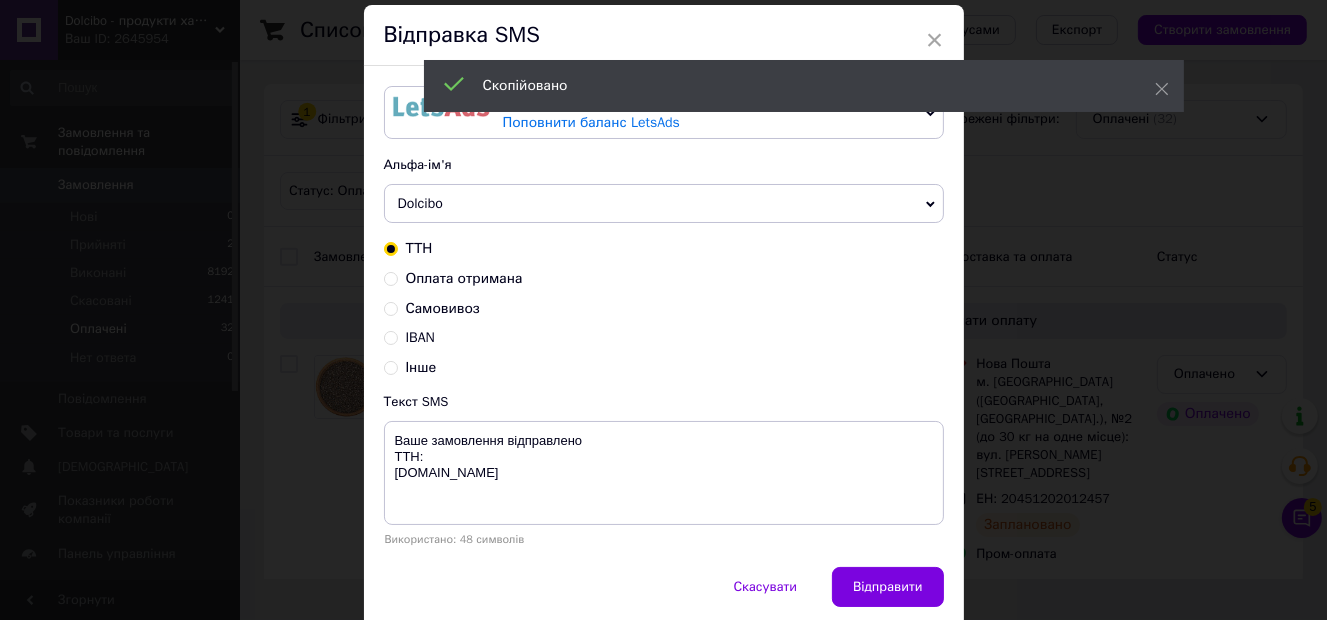 scroll, scrollTop: 100, scrollLeft: 0, axis: vertical 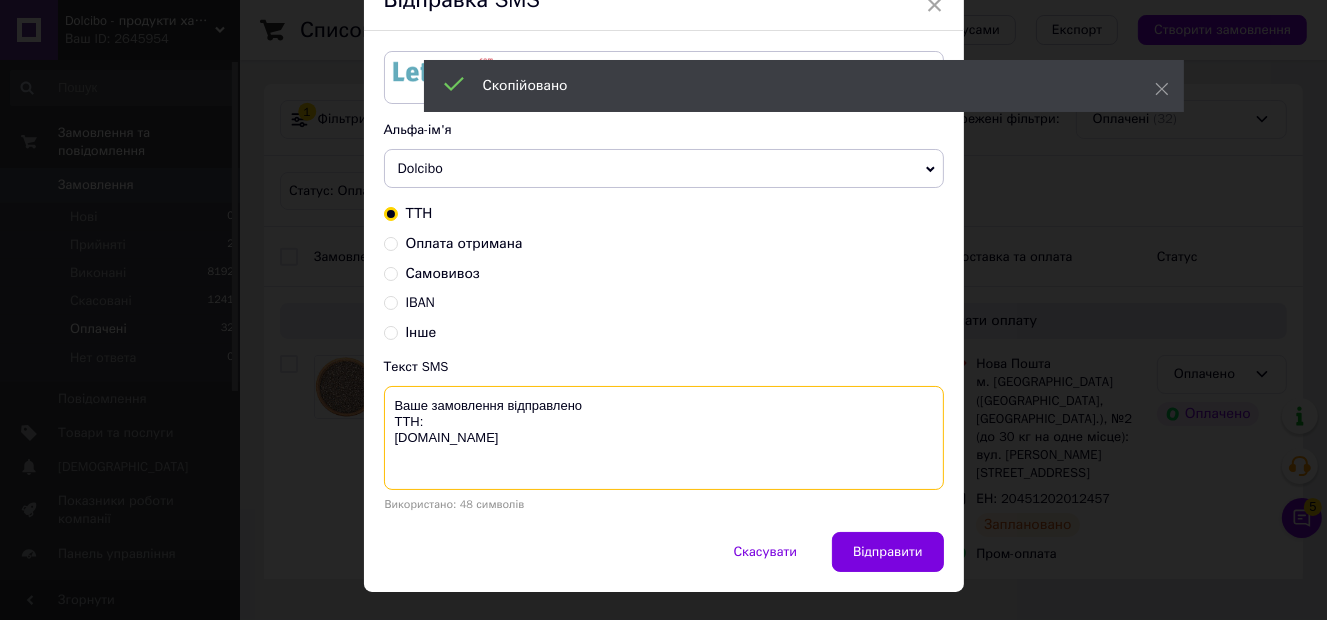 click on "Ваше замовлення відправлено
ТТН:
[DOMAIN_NAME]" at bounding box center (664, 438) 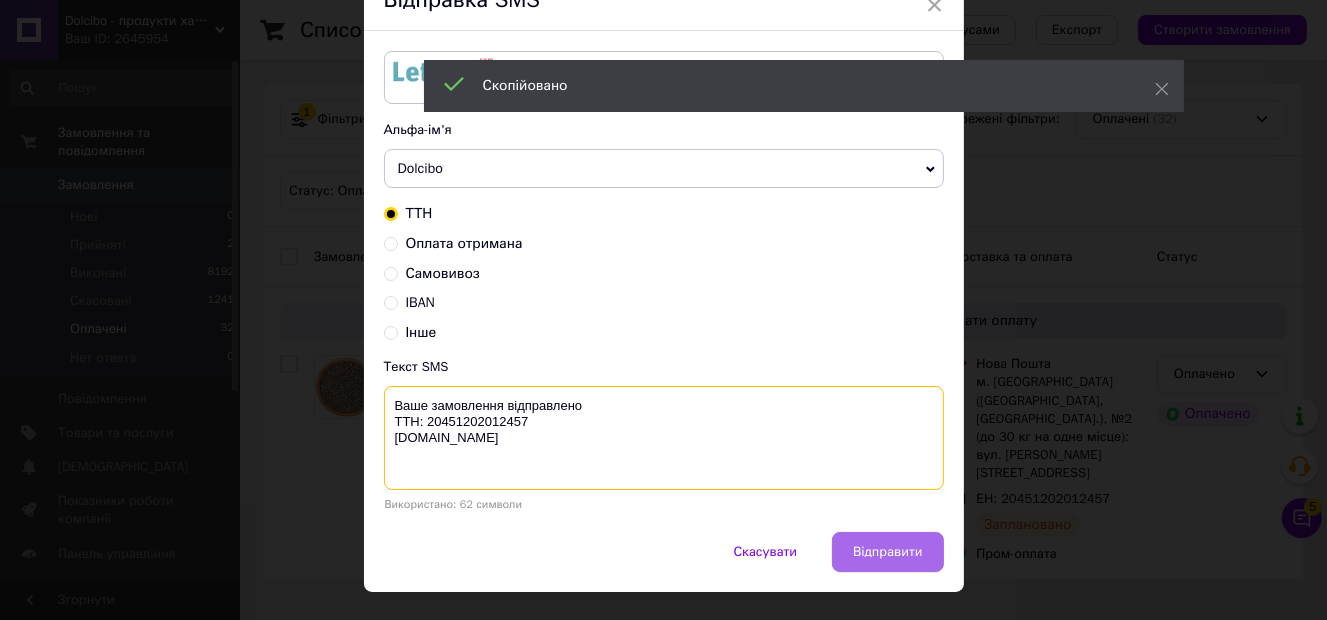 type on "Ваше замовлення відправлено
ТТН: 20451202012457
[DOMAIN_NAME]" 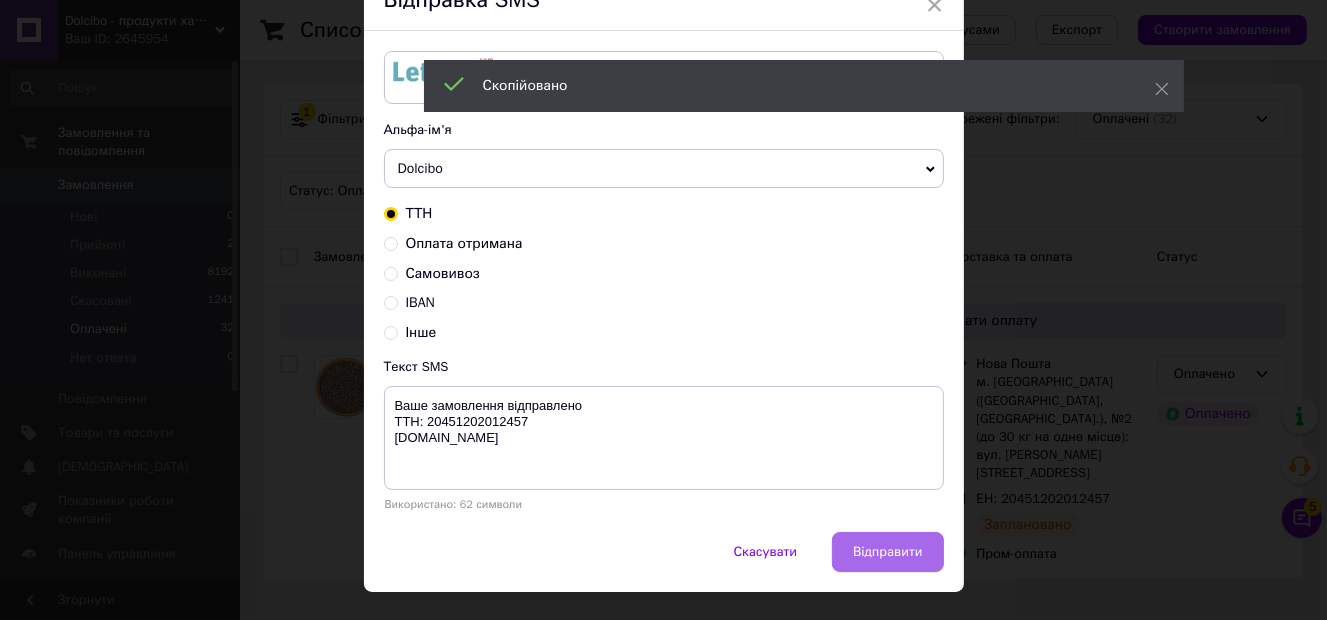 click on "Відправити" at bounding box center (887, 552) 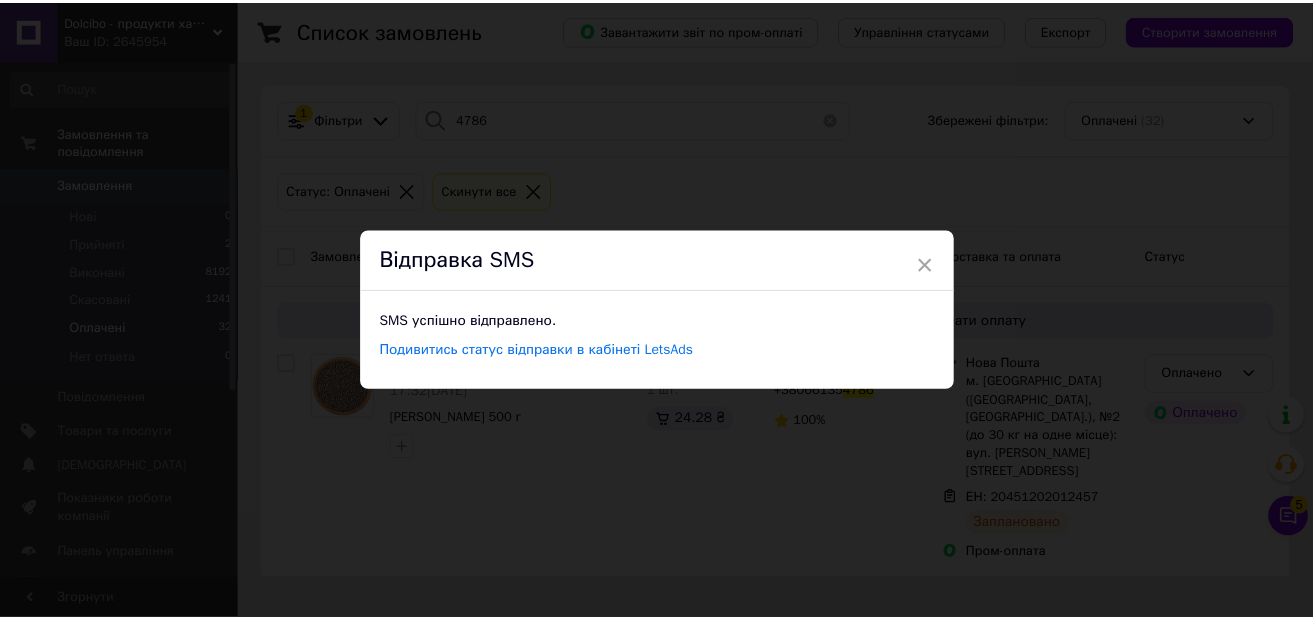 scroll, scrollTop: 0, scrollLeft: 0, axis: both 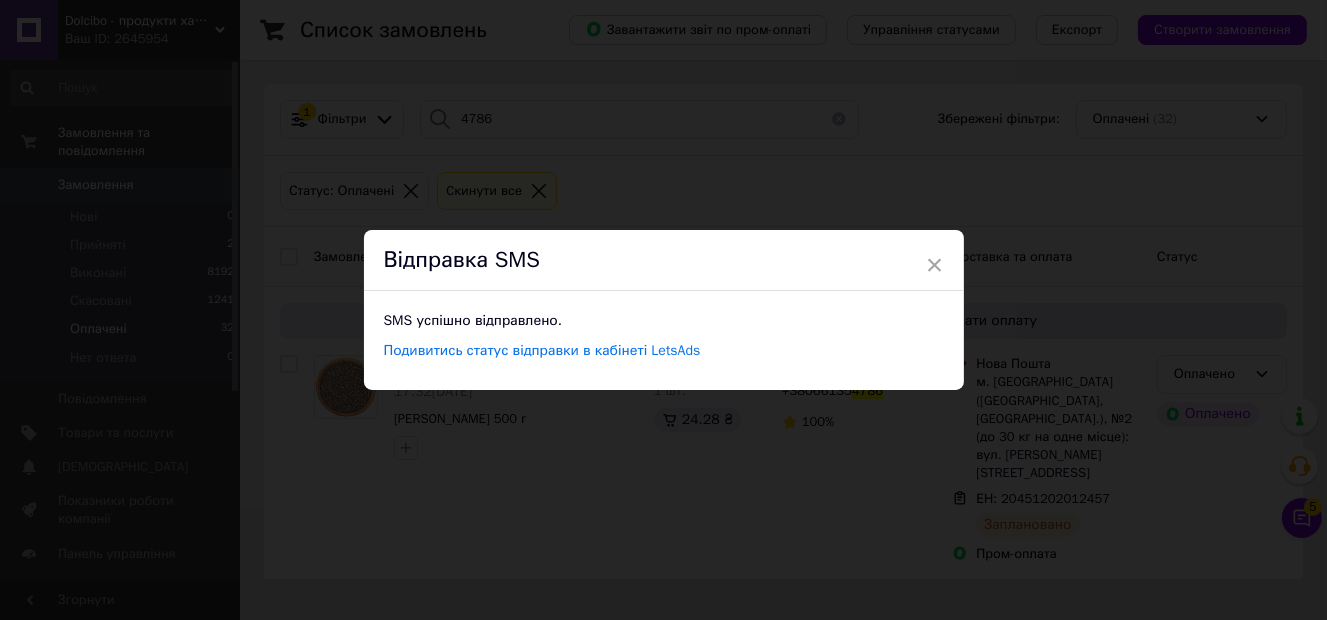 click on "× Відправка SMS SMS успішно відправлено. Подивитись статус відправки в кабінеті LetsAds" at bounding box center (663, 310) 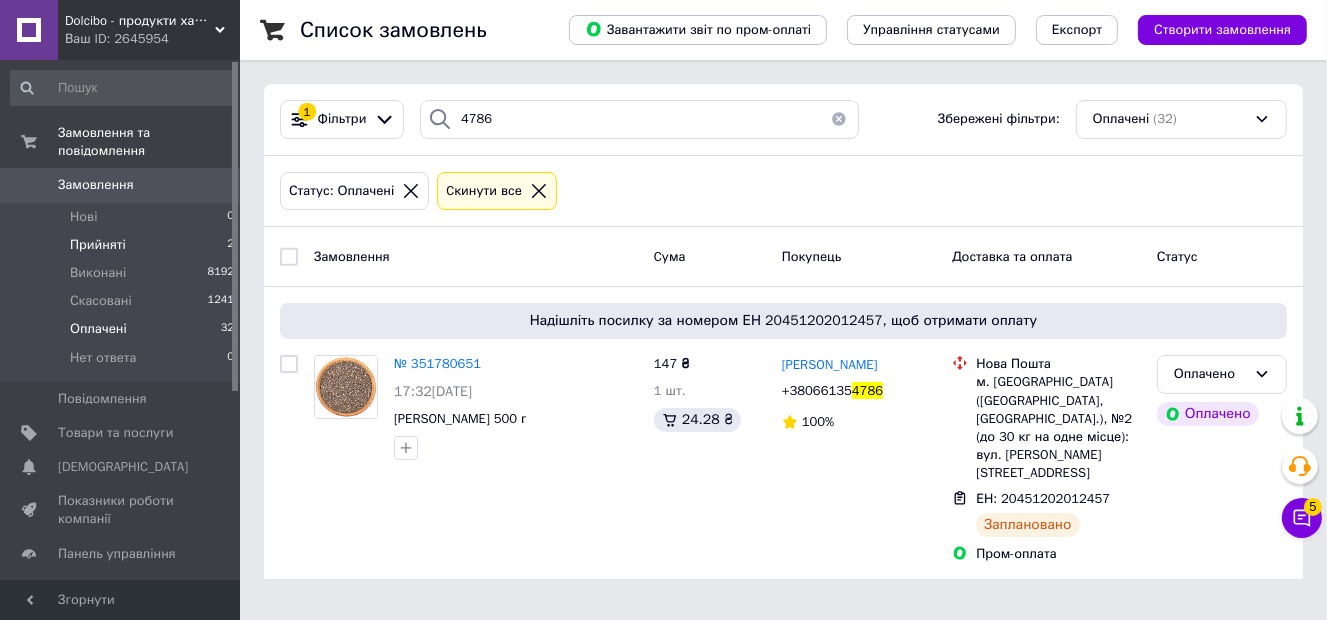 click on "Прийняті 2" at bounding box center [123, 245] 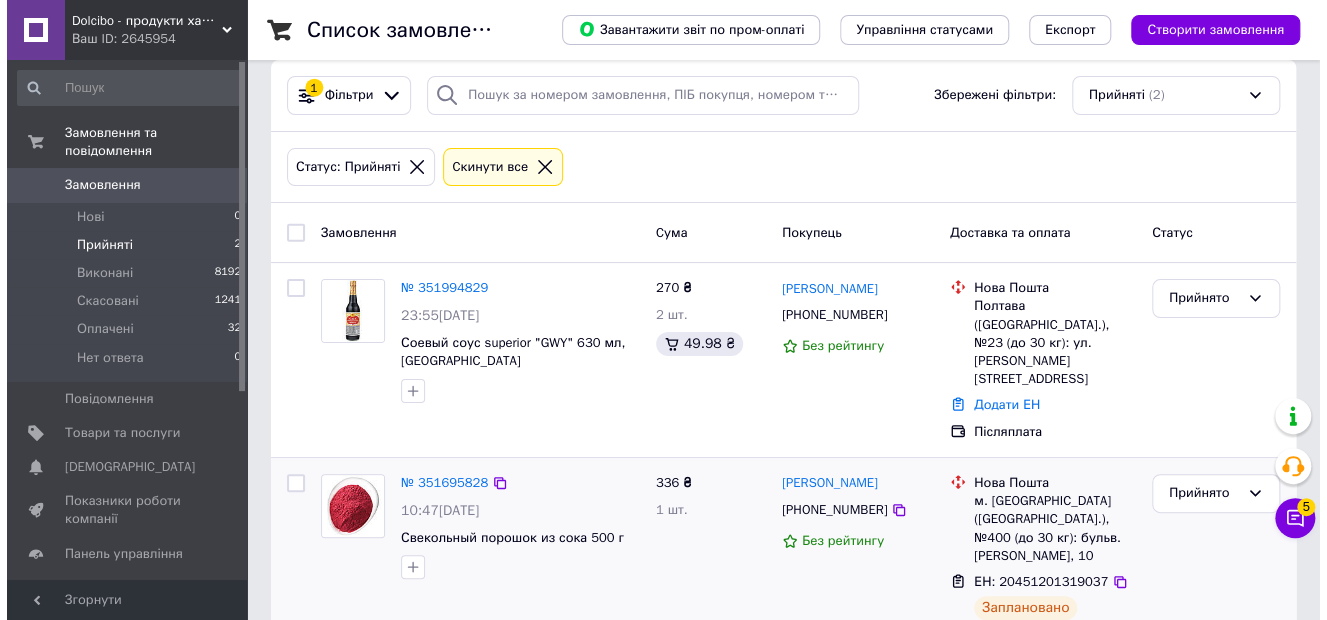 scroll, scrollTop: 35, scrollLeft: 0, axis: vertical 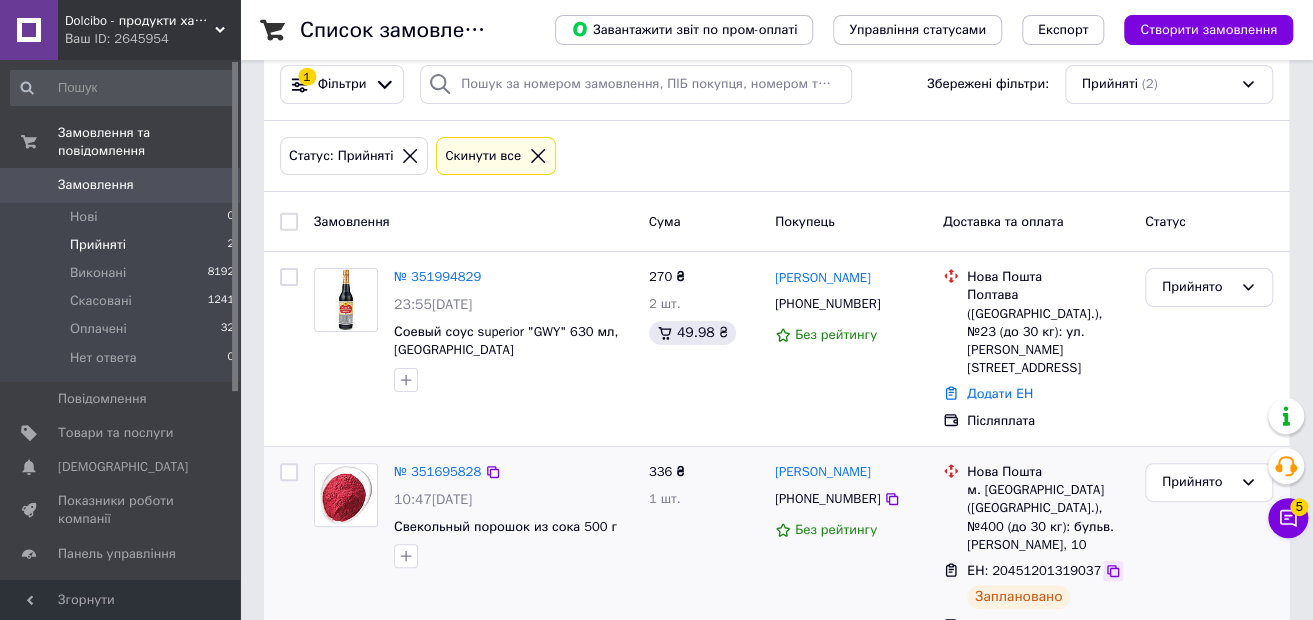 click 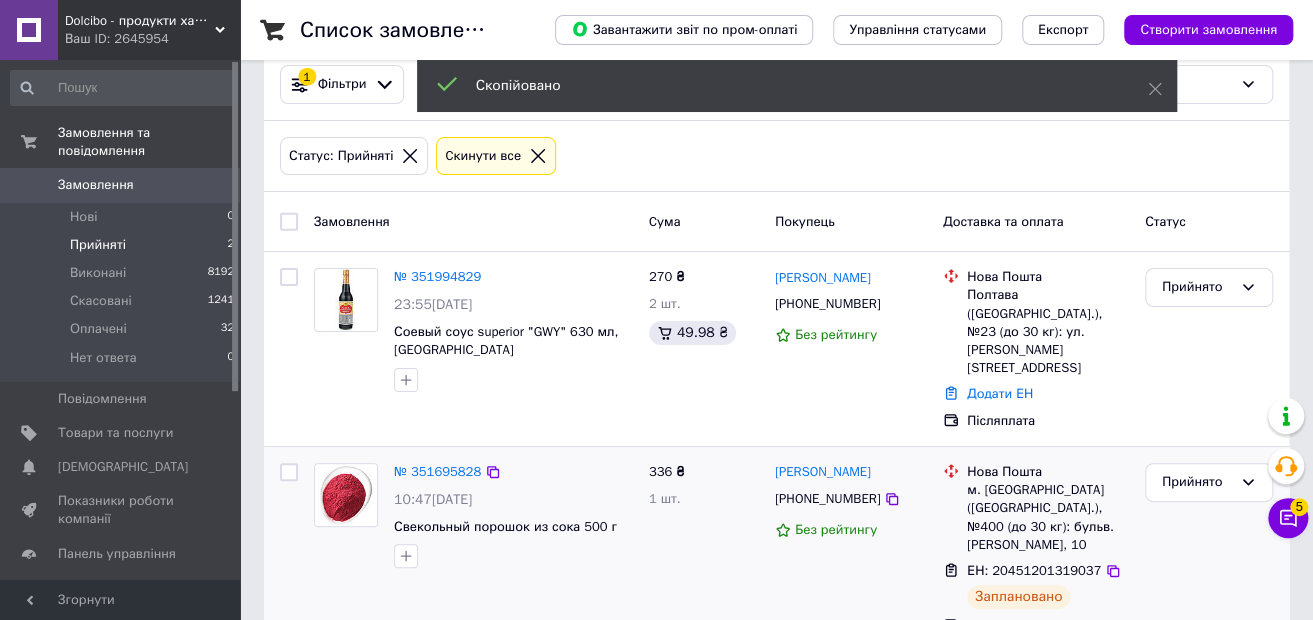 click on "[PHONE_NUMBER]" at bounding box center [827, 498] 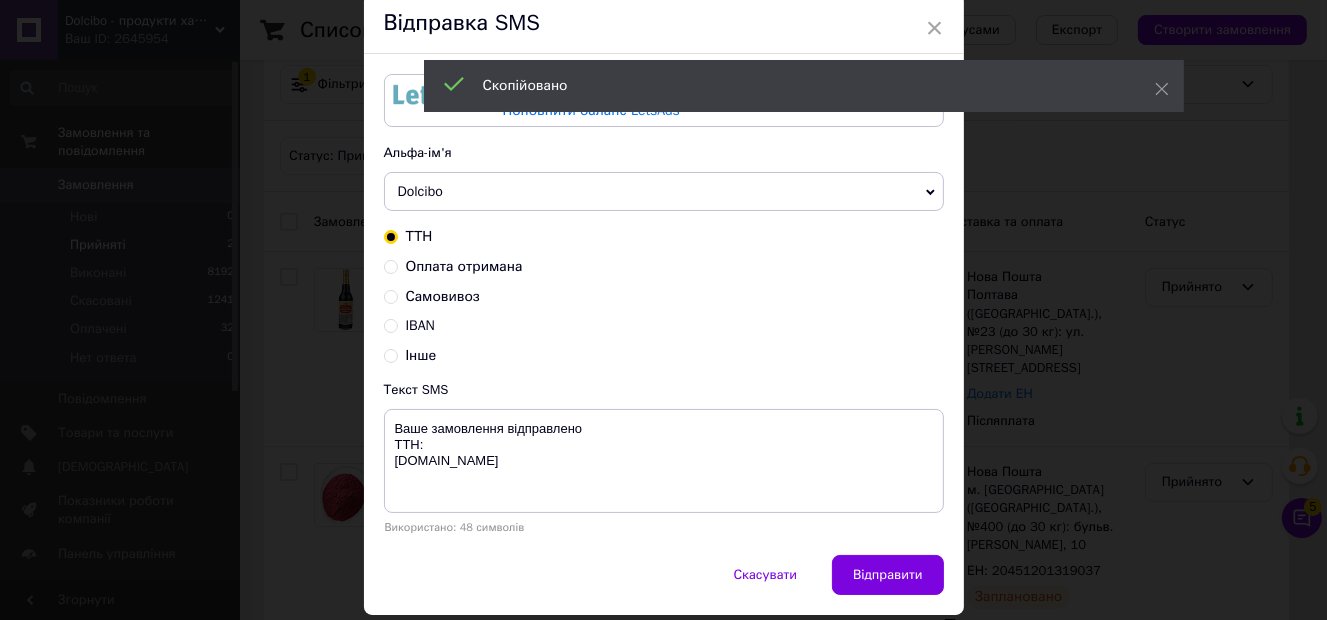 scroll, scrollTop: 100, scrollLeft: 0, axis: vertical 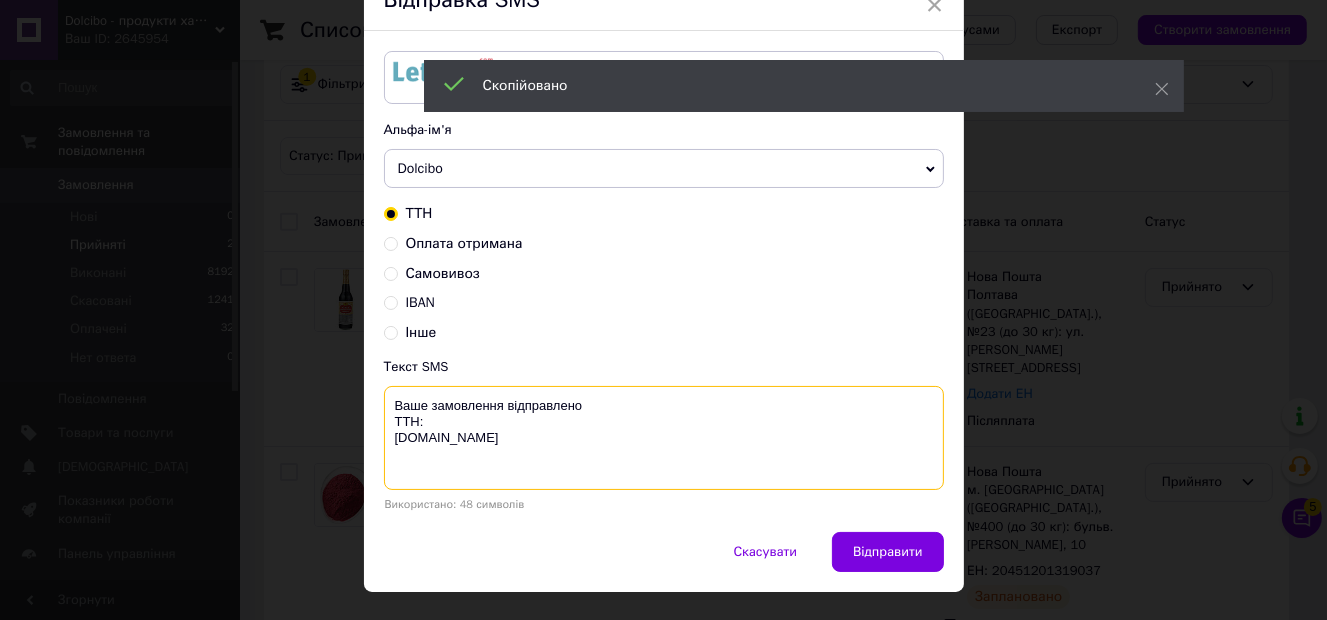 click on "Ваше замовлення відправлено
ТТН:
[DOMAIN_NAME]" at bounding box center [664, 438] 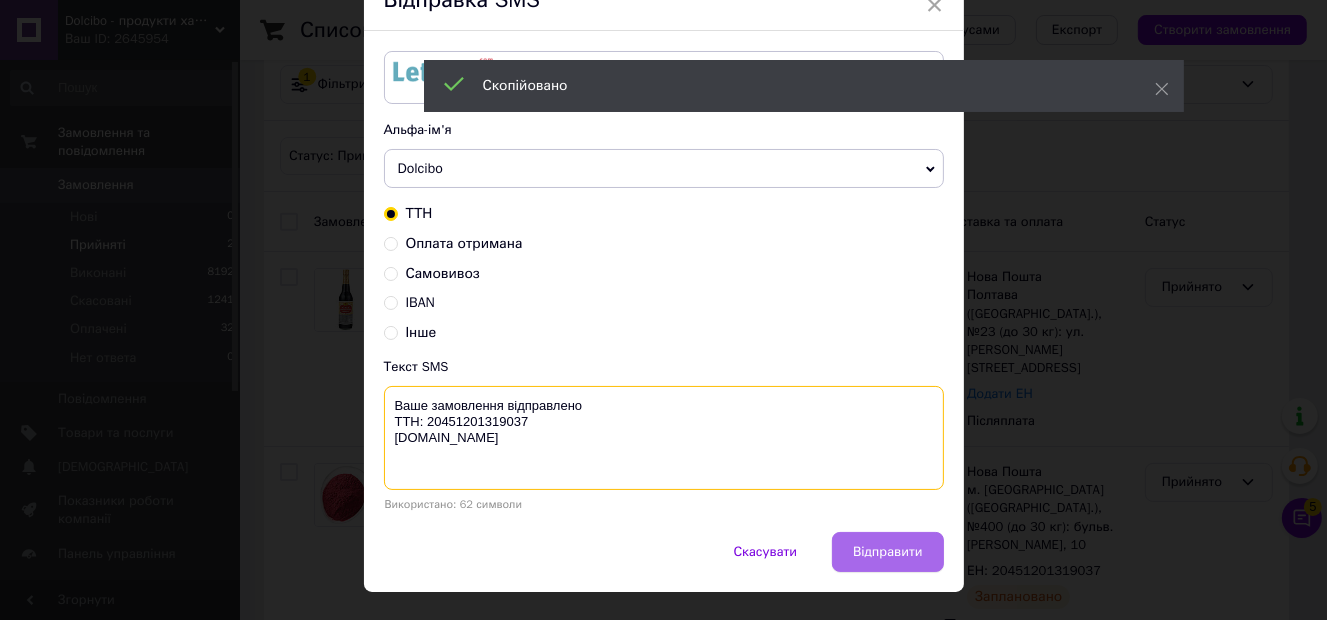 type on "Ваше замовлення відправлено
ТТН: 20451201319037
[DOMAIN_NAME]" 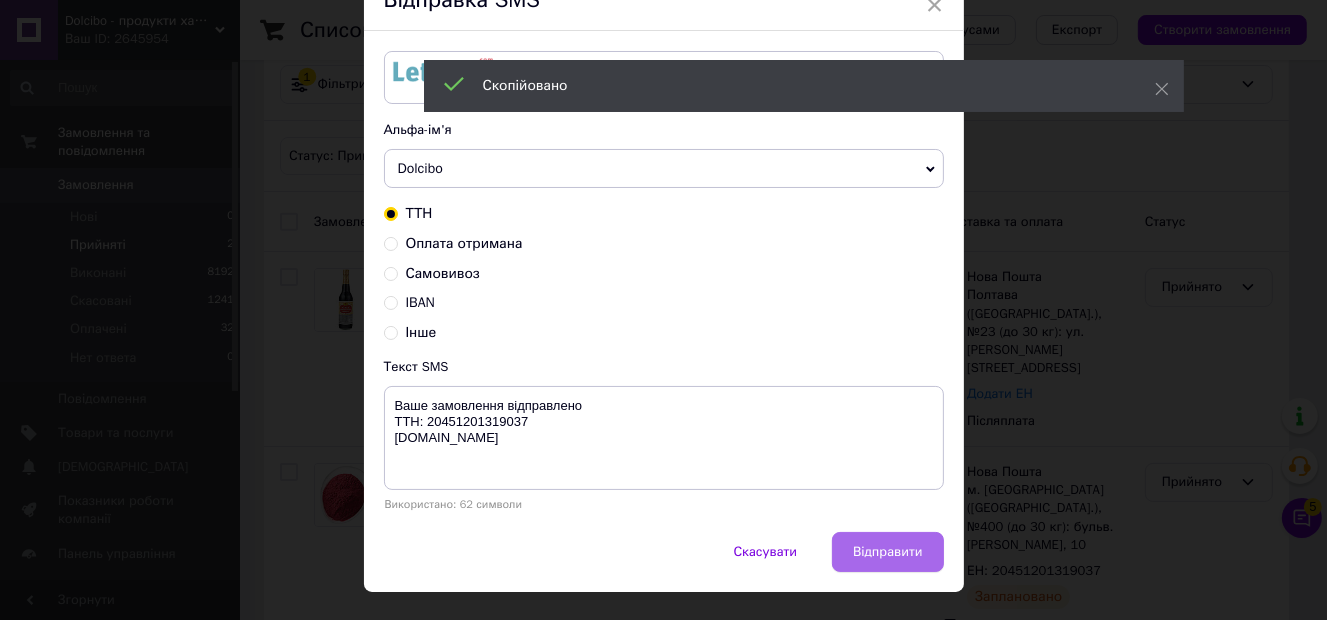 click on "Відправити" at bounding box center (887, 552) 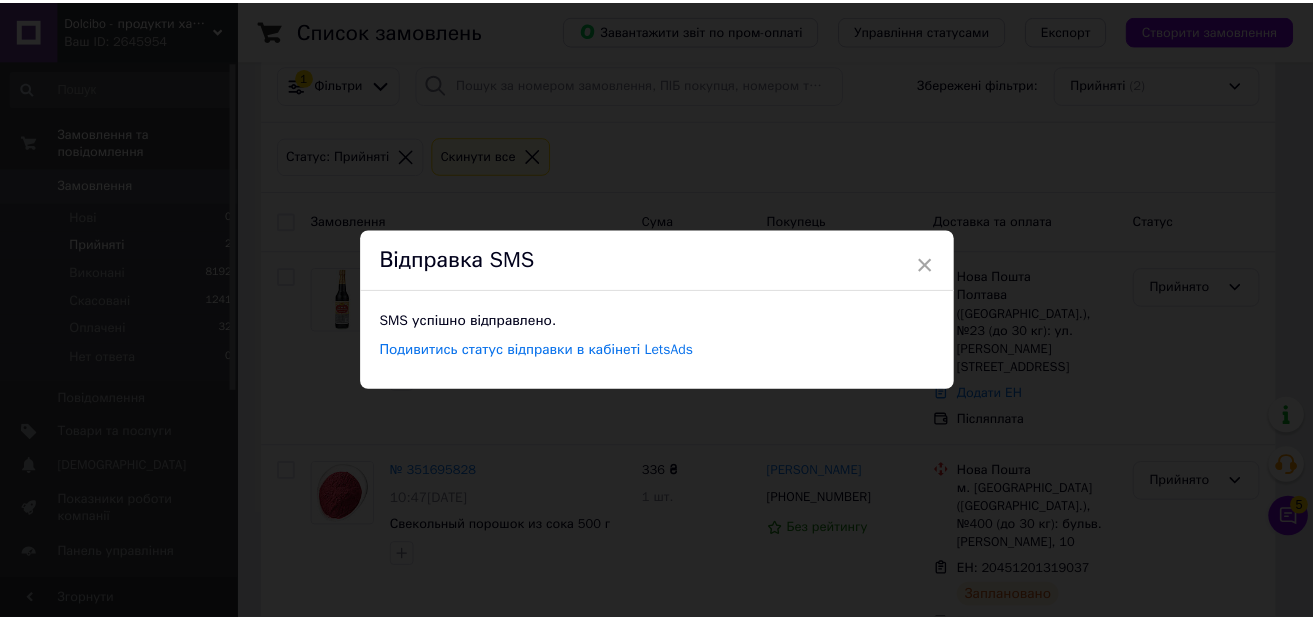 scroll, scrollTop: 0, scrollLeft: 0, axis: both 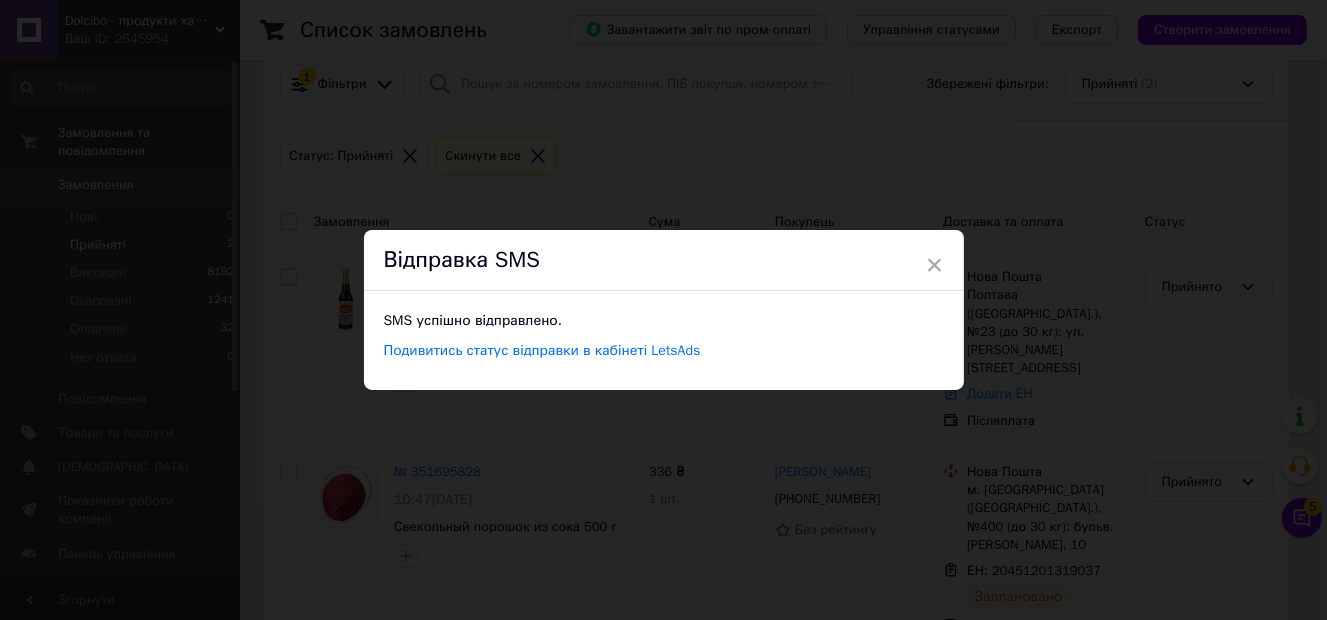 click on "× Відправка SMS SMS успішно відправлено. Подивитись статус відправки в кабінеті LetsAds" at bounding box center [663, 310] 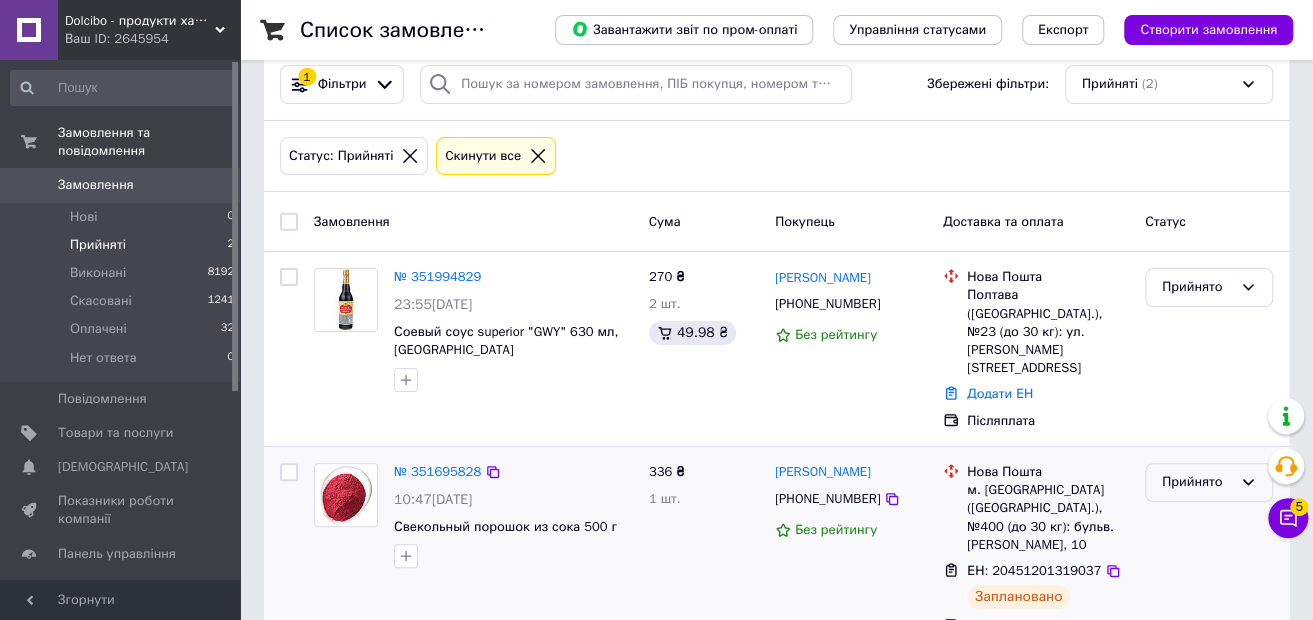 click on "Прийнято" at bounding box center (1197, 482) 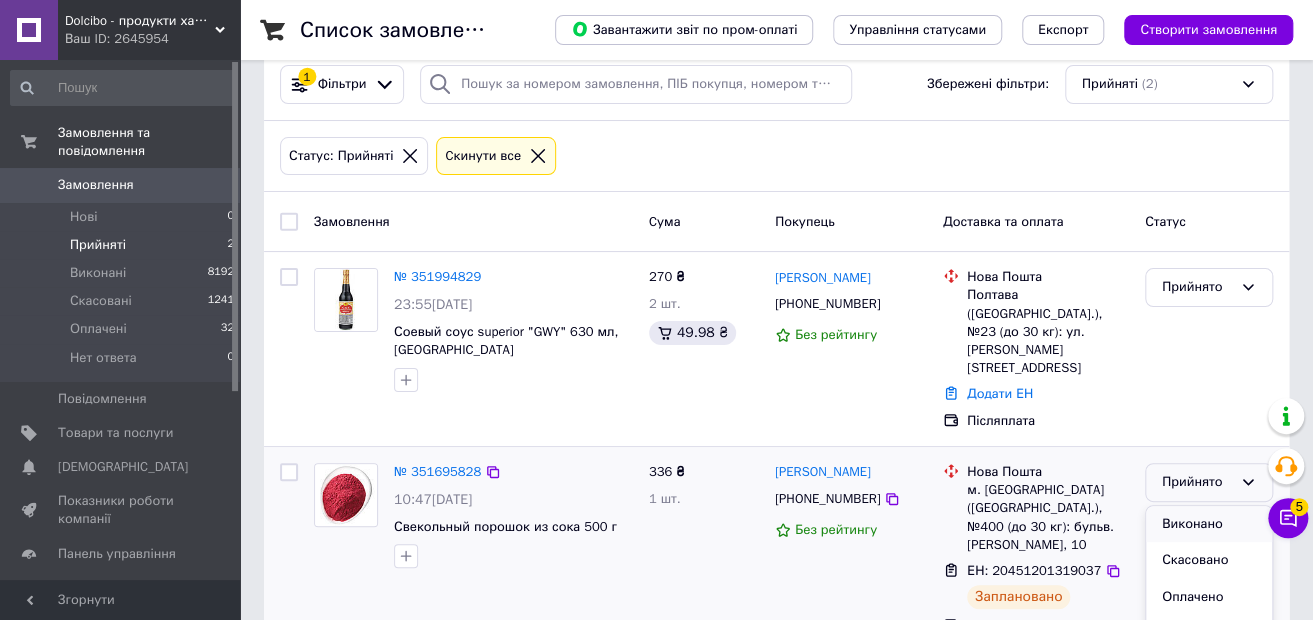 click on "Виконано" at bounding box center [1209, 524] 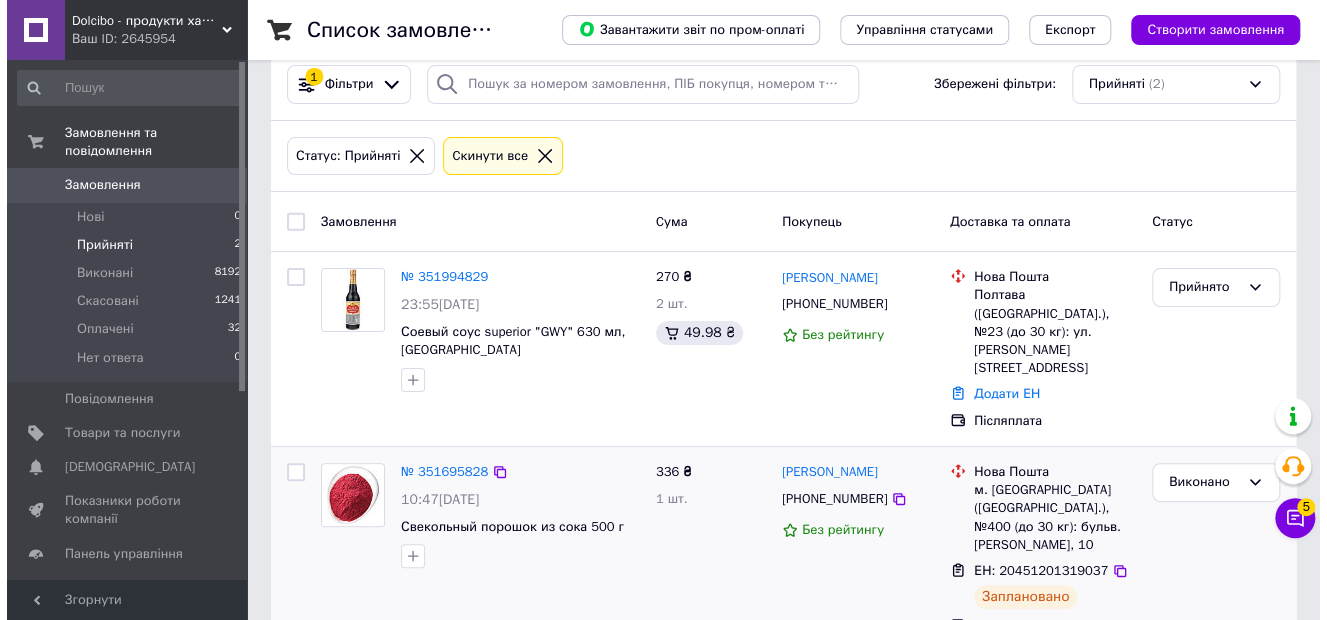 scroll, scrollTop: 0, scrollLeft: 0, axis: both 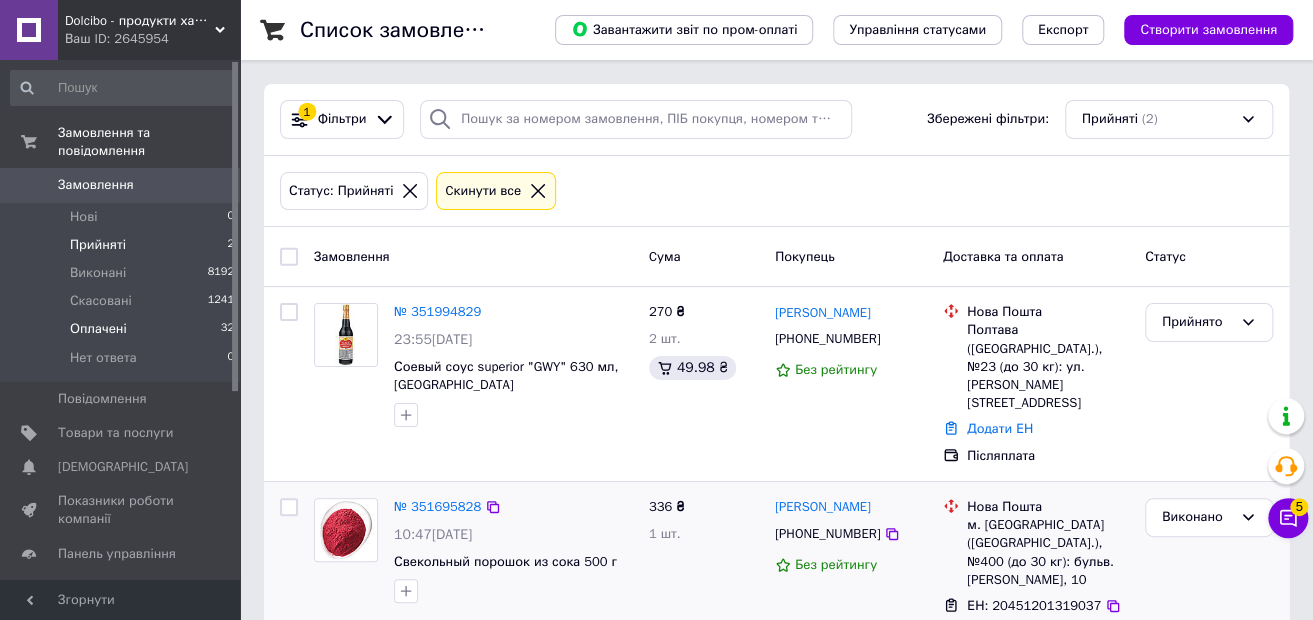 click on "Оплачені 32" at bounding box center (123, 329) 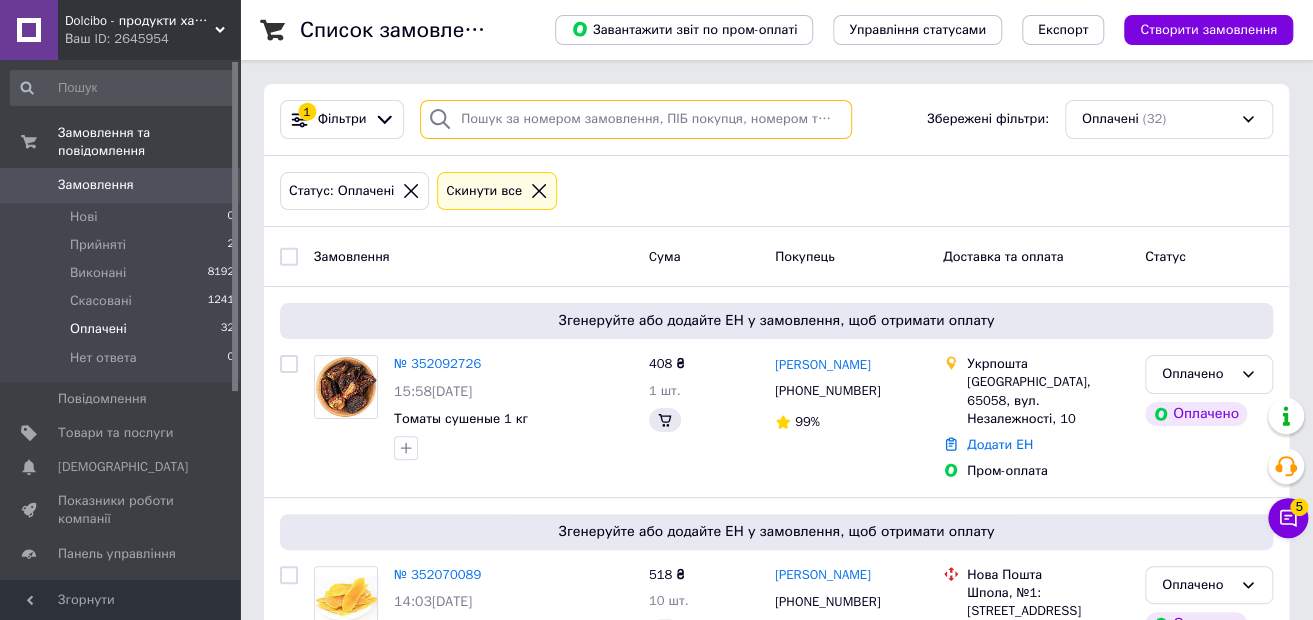 click at bounding box center (636, 119) 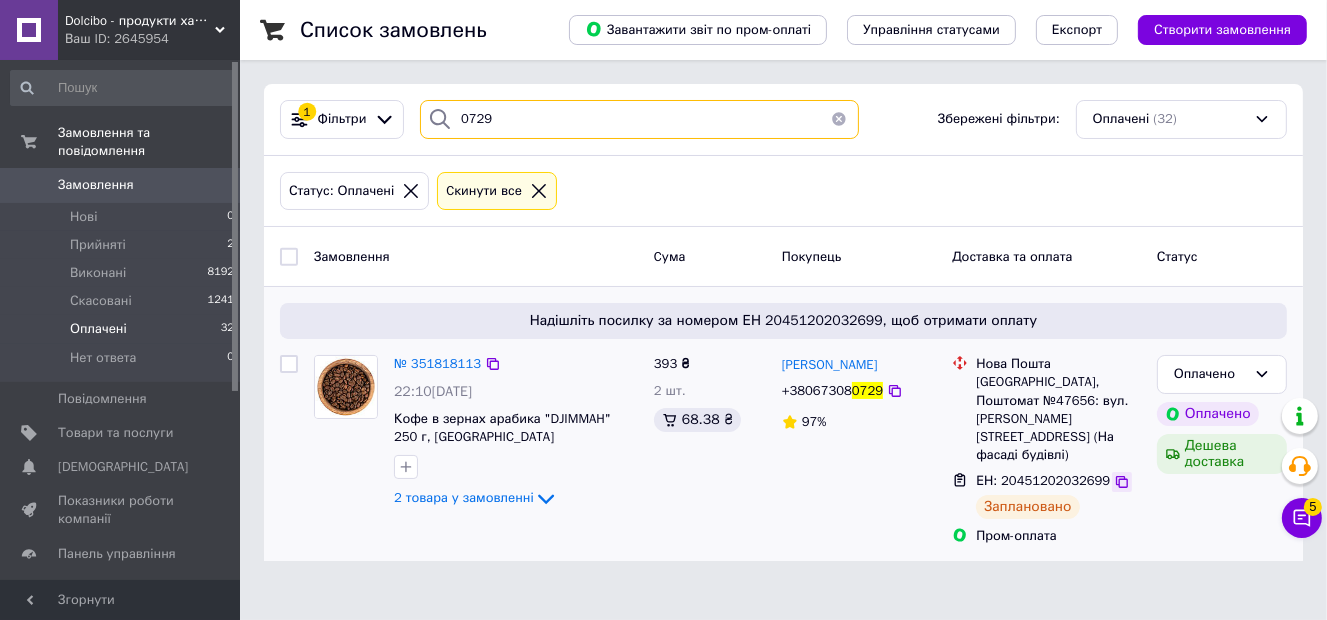 type on "0729" 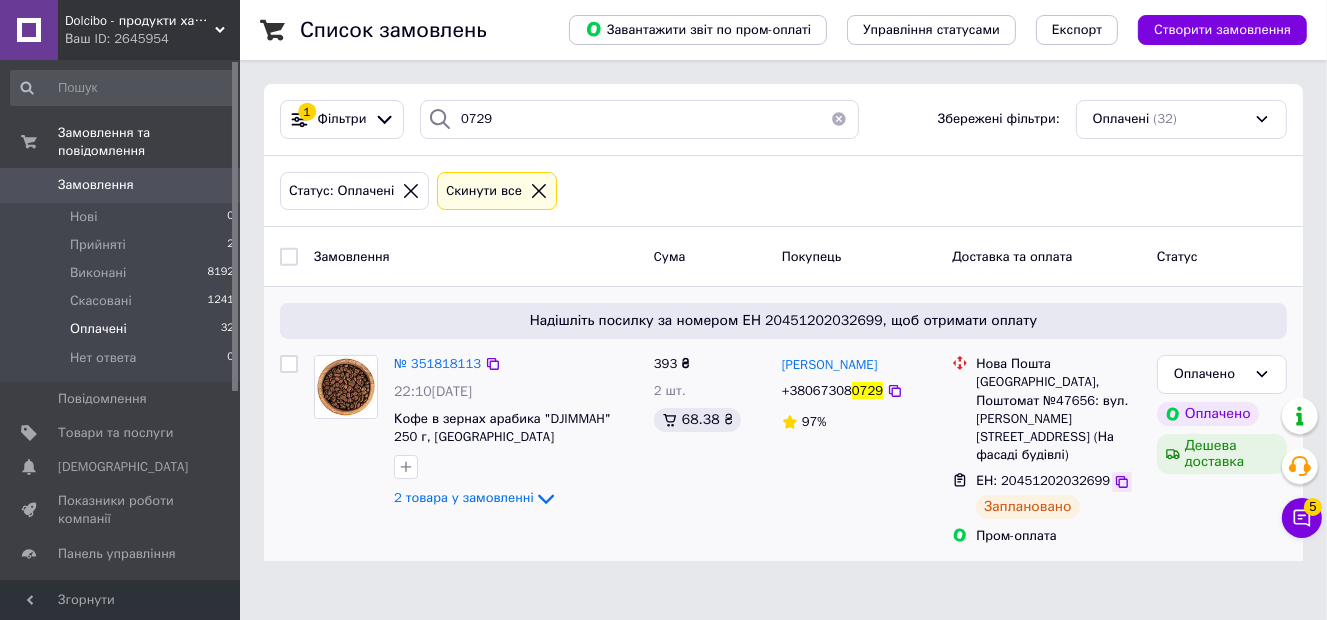 click 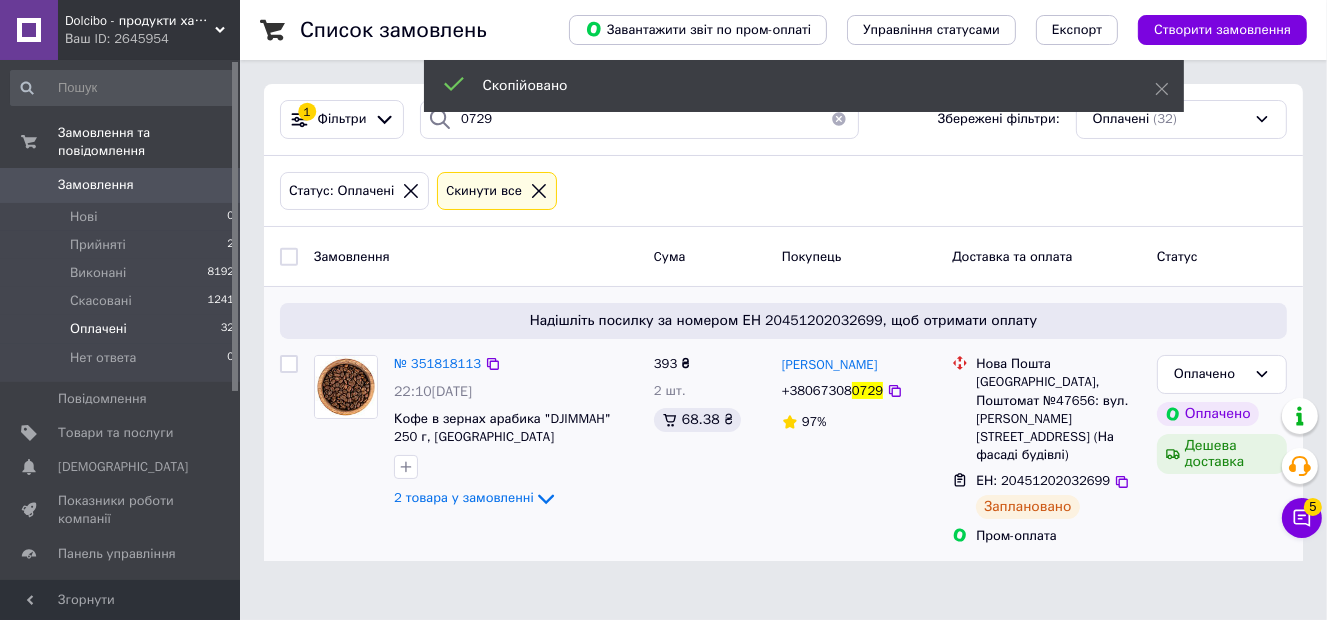click on "+38067308" at bounding box center (817, 390) 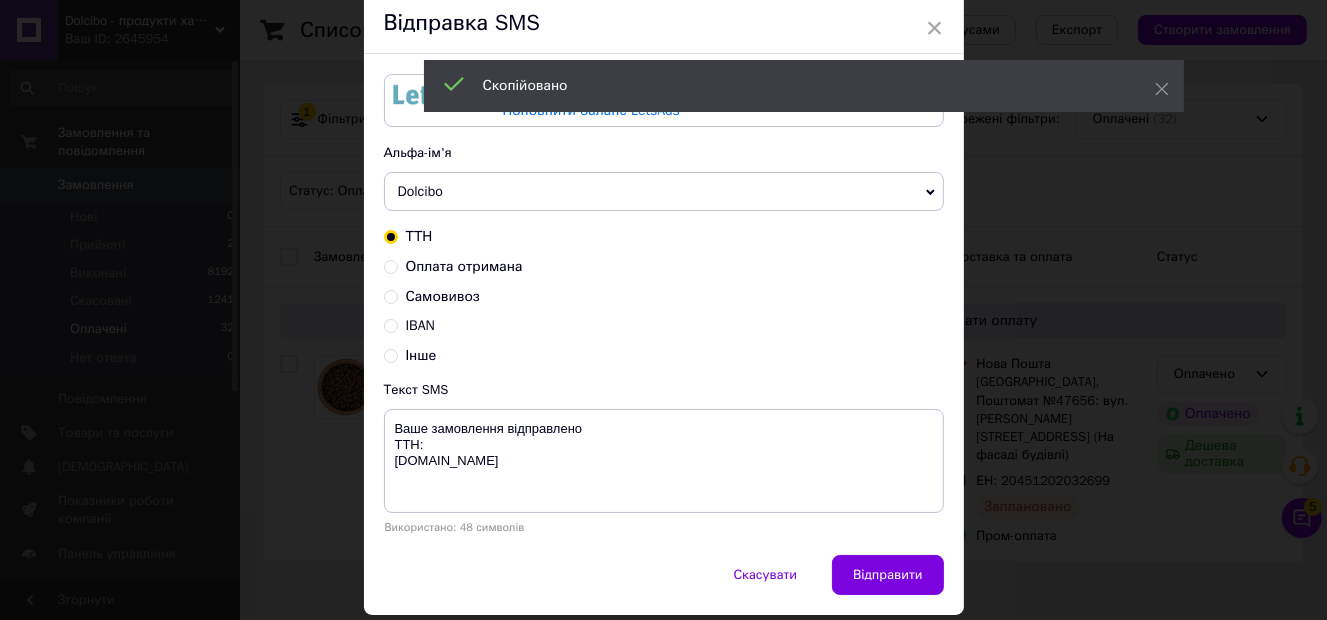 scroll, scrollTop: 100, scrollLeft: 0, axis: vertical 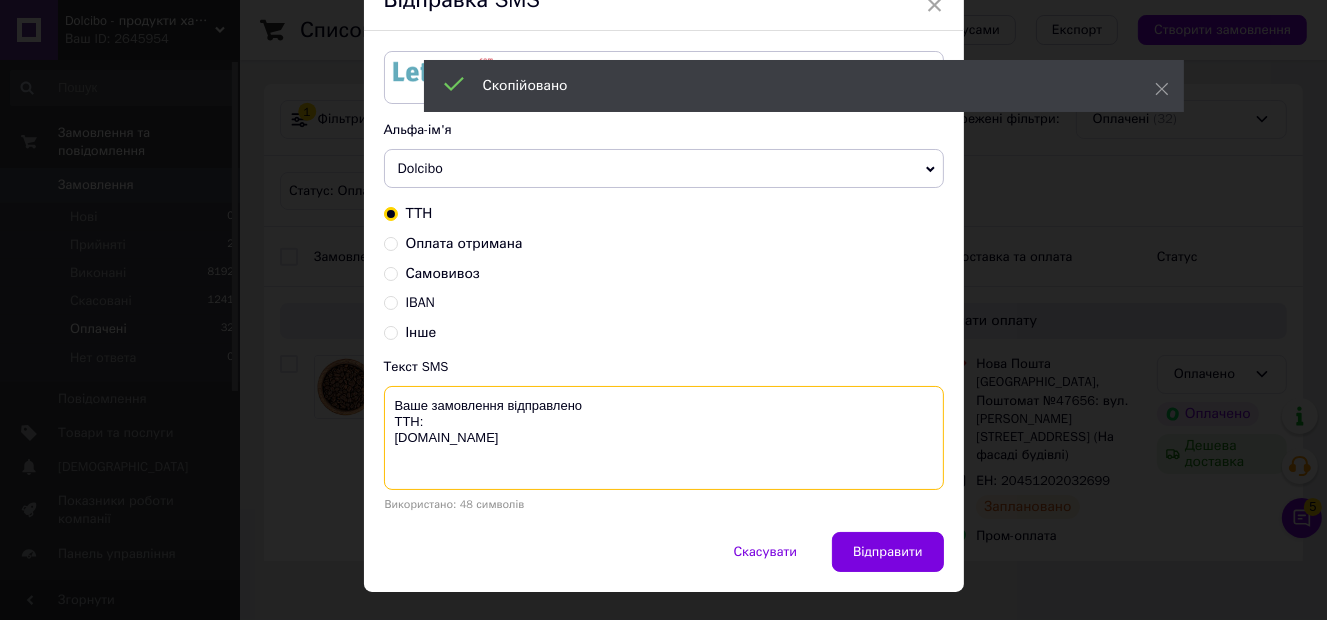 click on "Ваше замовлення відправлено
ТТН:
[DOMAIN_NAME]" at bounding box center (664, 438) 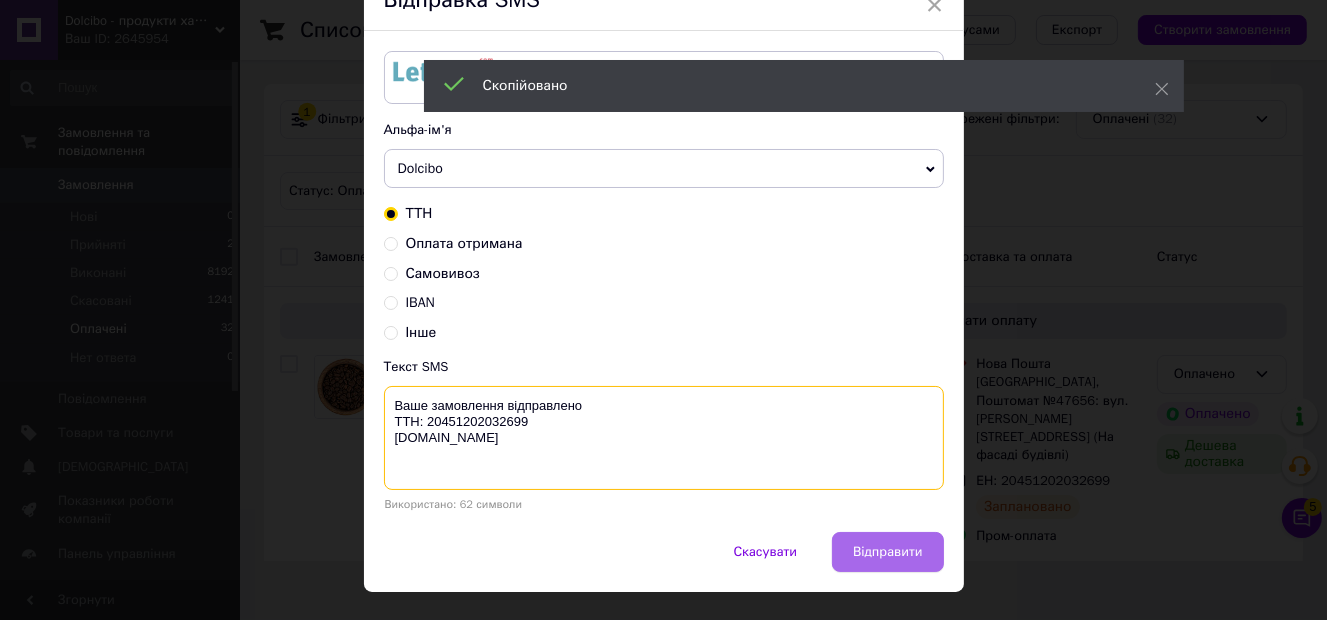 type on "Ваше замовлення відправлено
ТТН: 20451202032699
[DOMAIN_NAME]" 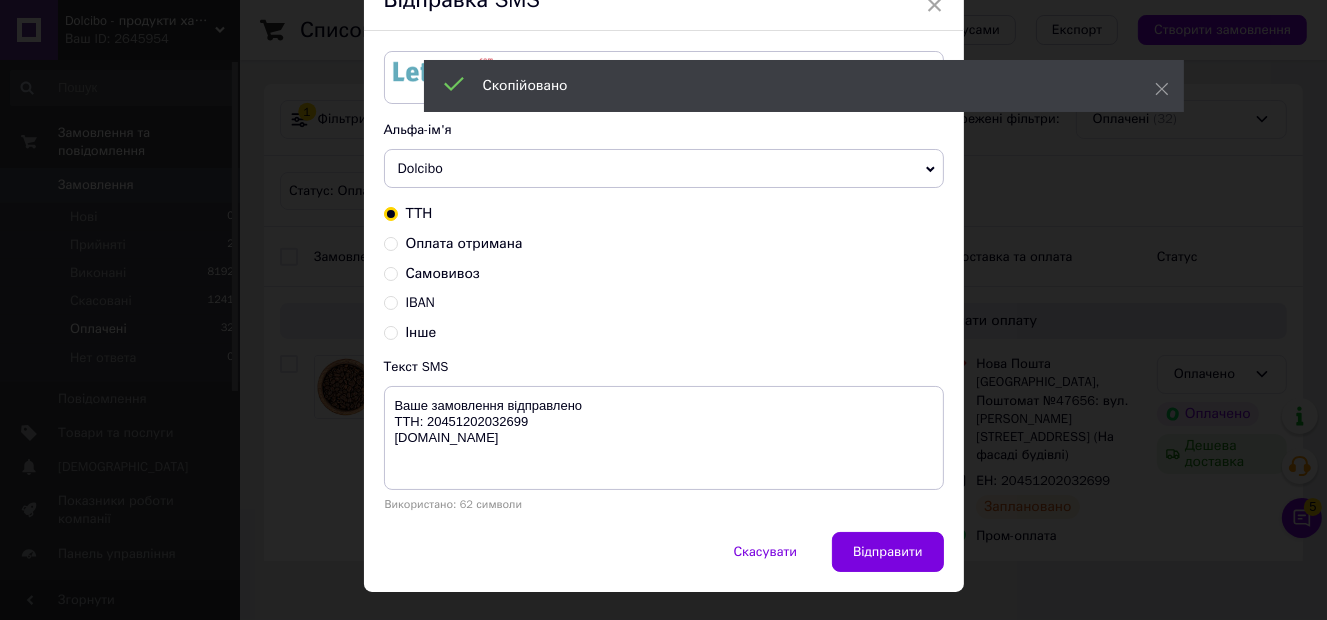 click on "Відправити" at bounding box center (887, 552) 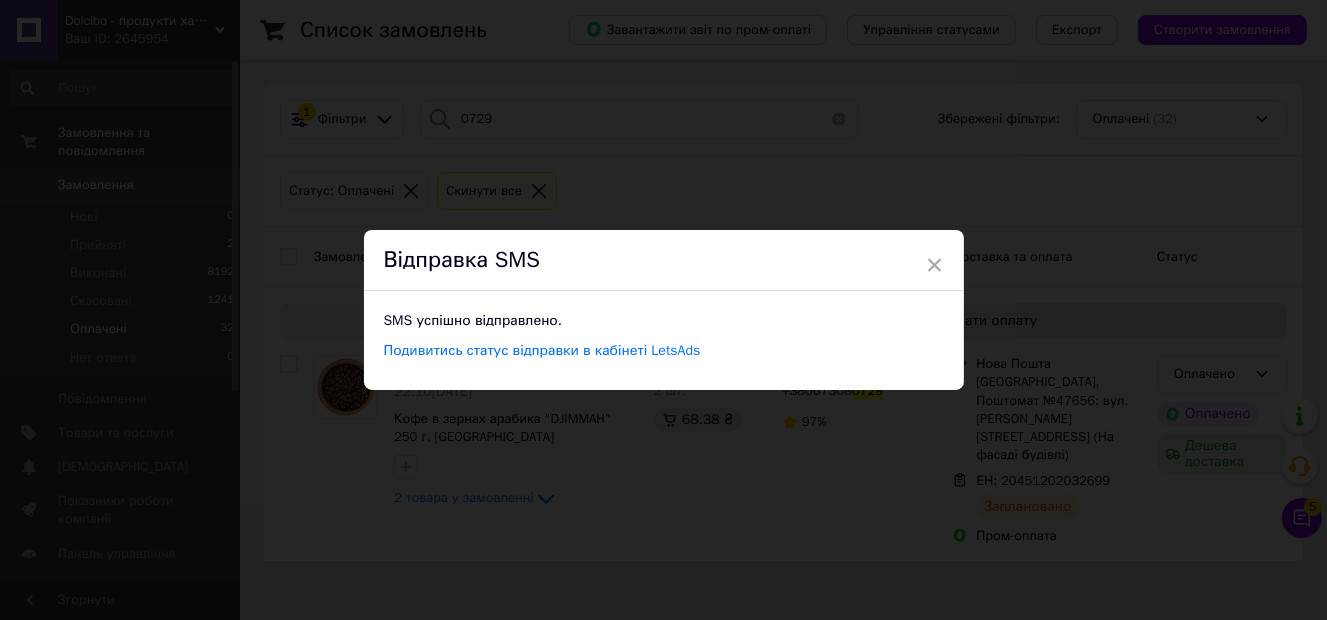scroll, scrollTop: 0, scrollLeft: 0, axis: both 